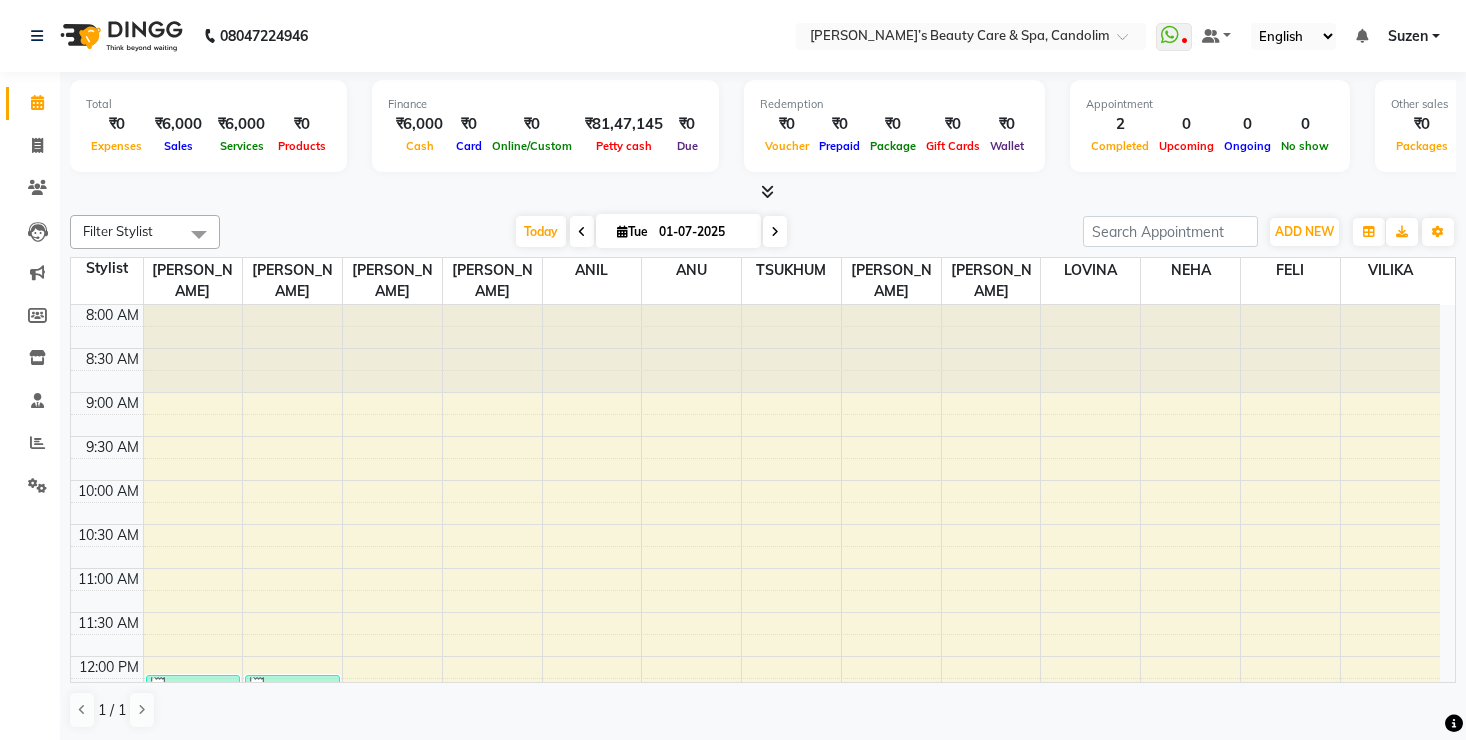 scroll, scrollTop: 0, scrollLeft: 0, axis: both 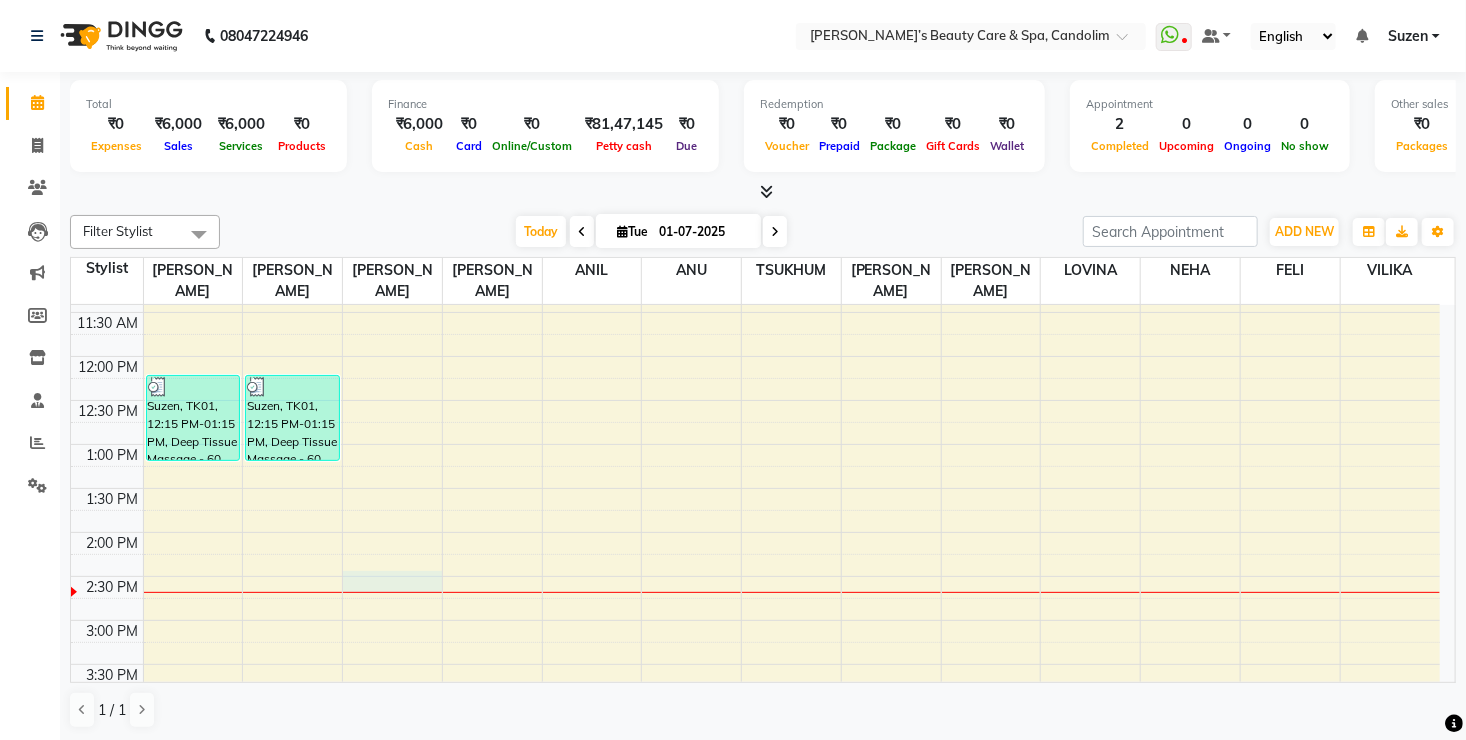 click on "8:00 AM 8:30 AM 9:00 AM 9:30 AM 10:00 AM 10:30 AM 11:00 AM 11:30 AM 12:00 PM 12:30 PM 1:00 PM 1:30 PM 2:00 PM 2:30 PM 3:00 PM 3:30 PM 4:00 PM 4:30 PM 5:00 PM 5:30 PM 6:00 PM 6:30 PM 7:00 PM 7:30 PM 8:00 PM 8:30 PM     Suzen, TK01, 12:15 PM-01:15 PM, Deep Tissue Massage  - 60 Min     Suzen, TK01, 12:15 PM-01:15 PM, Deep Tissue Massage  - 60 Min" at bounding box center (755, 576) 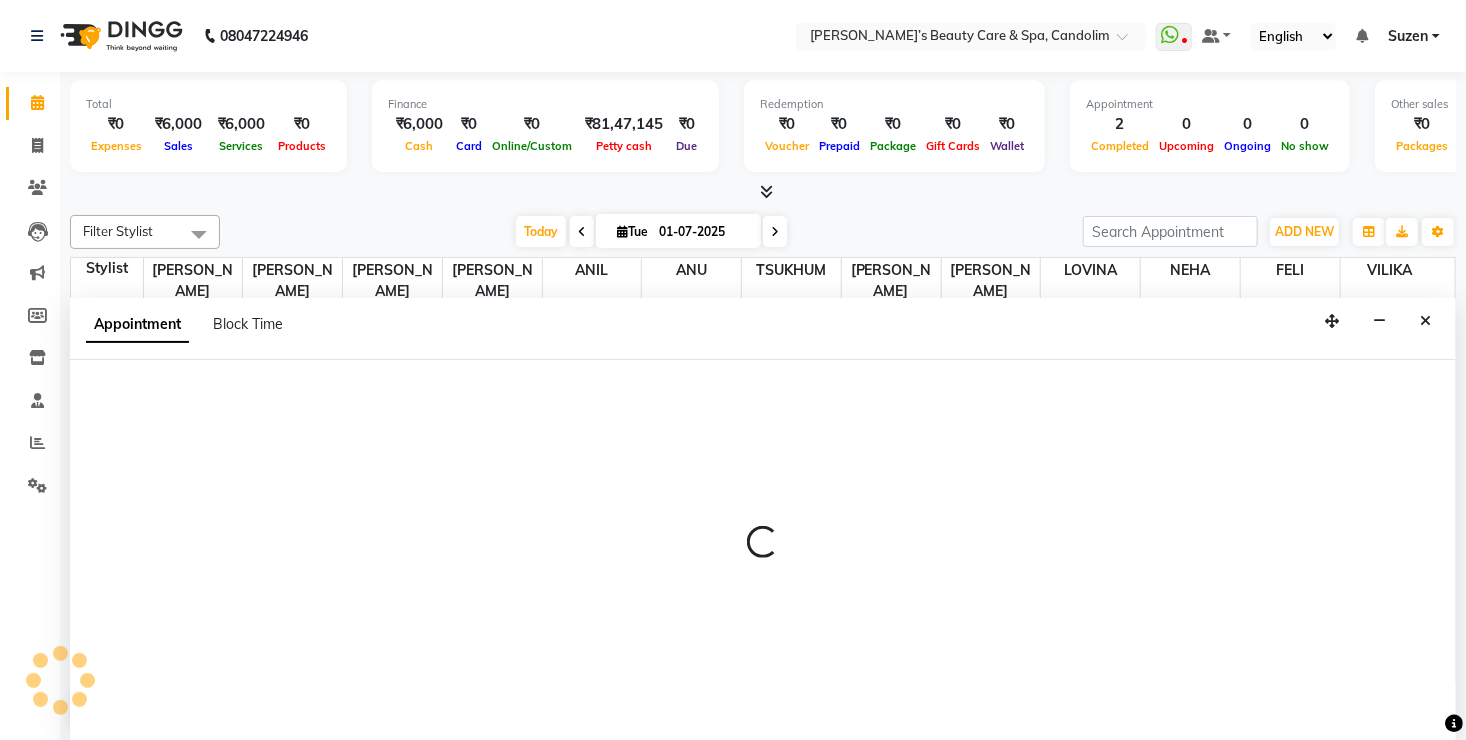 scroll, scrollTop: 0, scrollLeft: 0, axis: both 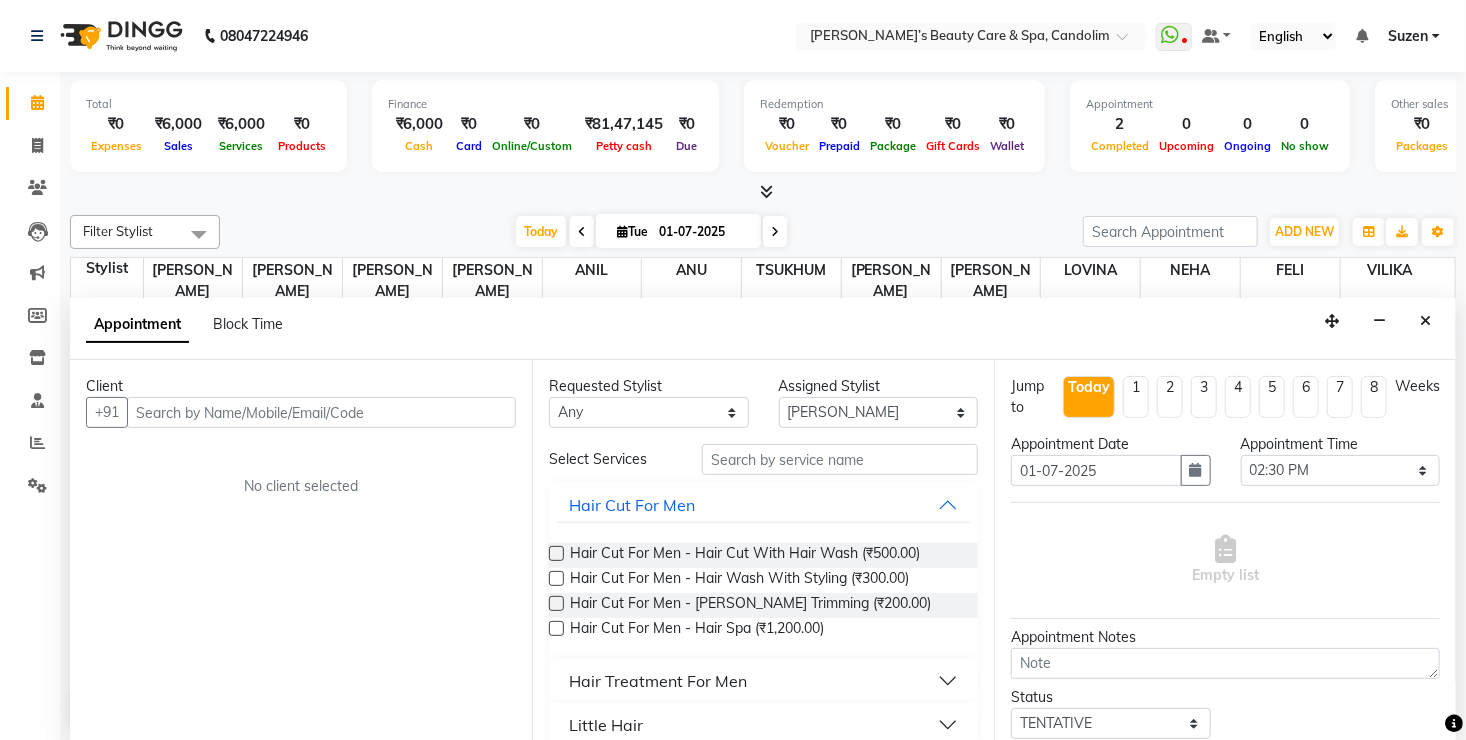 click at bounding box center [321, 412] 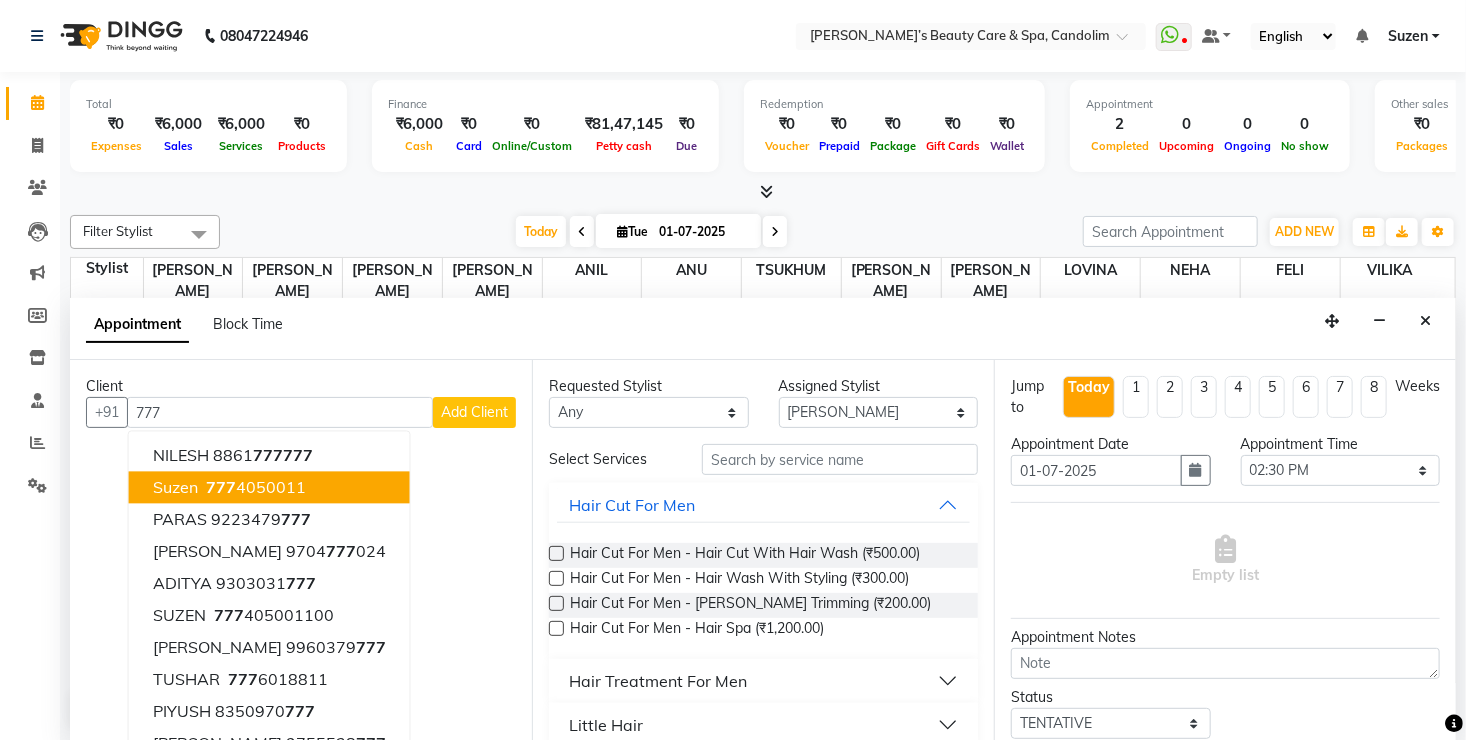 click on "[PHONE_NUMBER]" at bounding box center [254, 488] 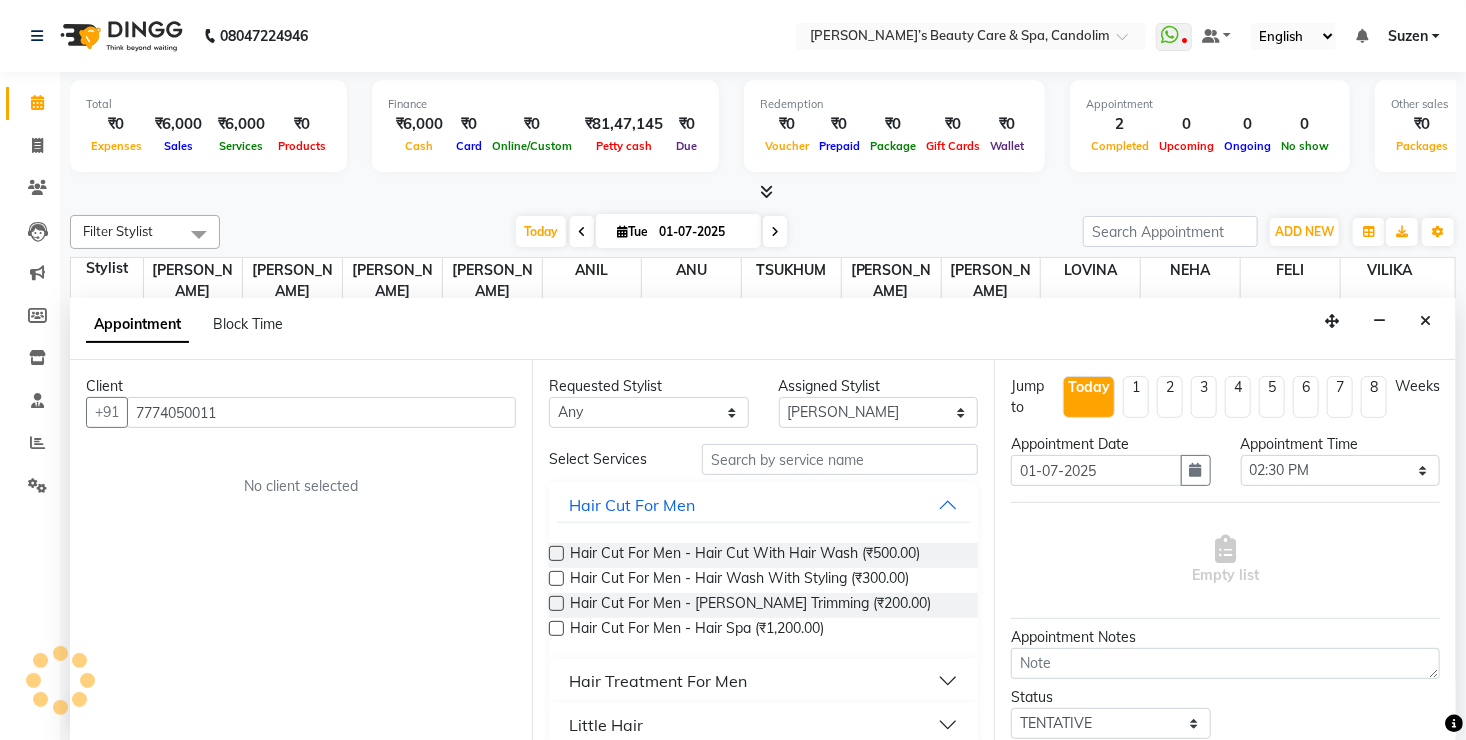 type on "7774050011" 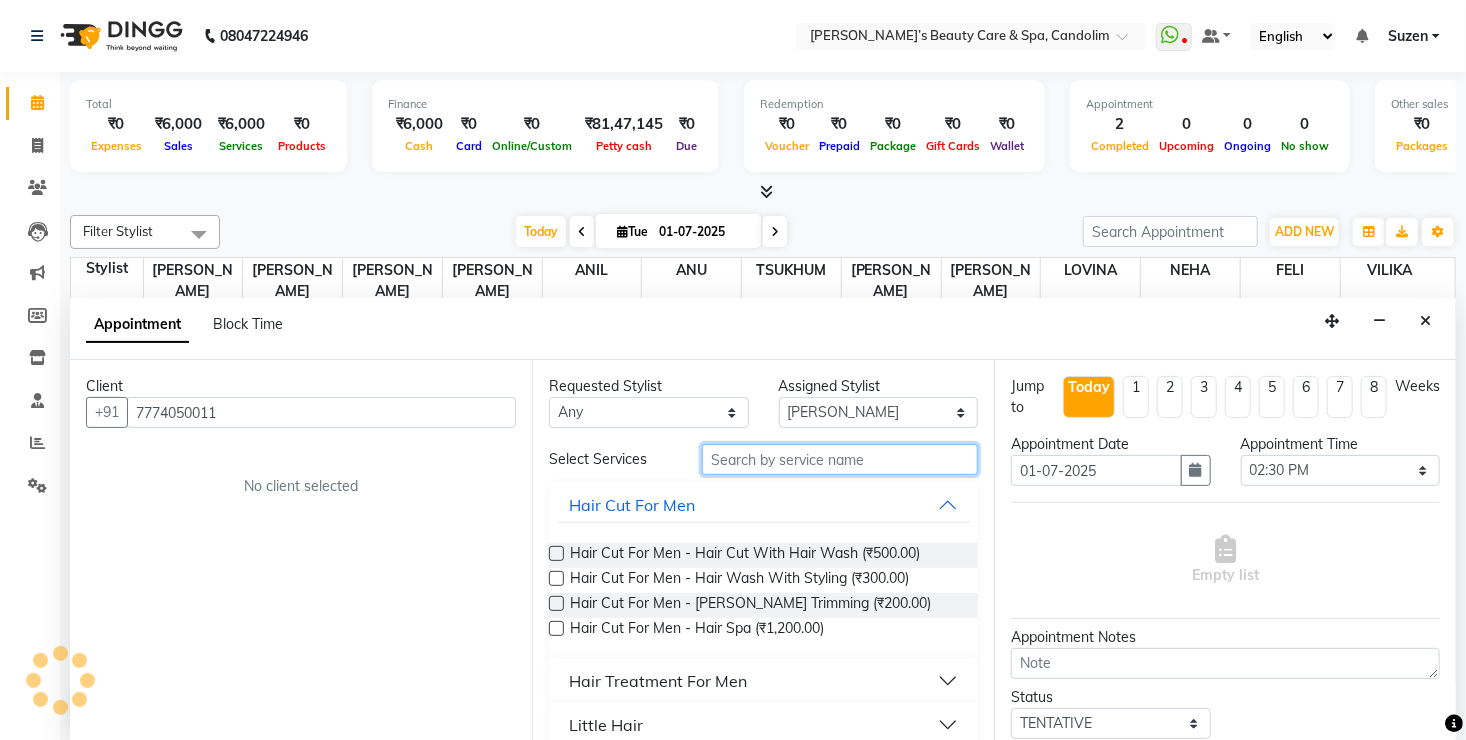 click at bounding box center (840, 459) 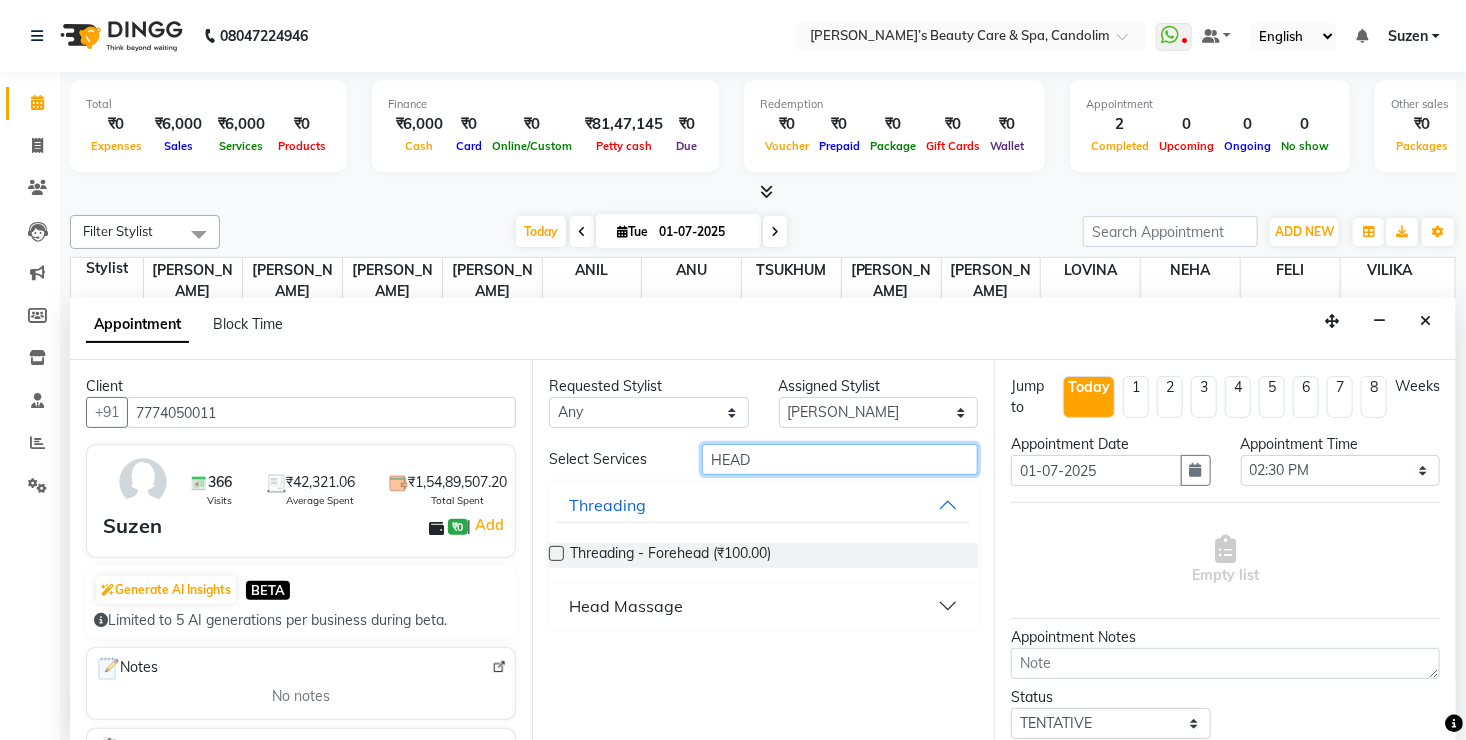 type on "HEAD" 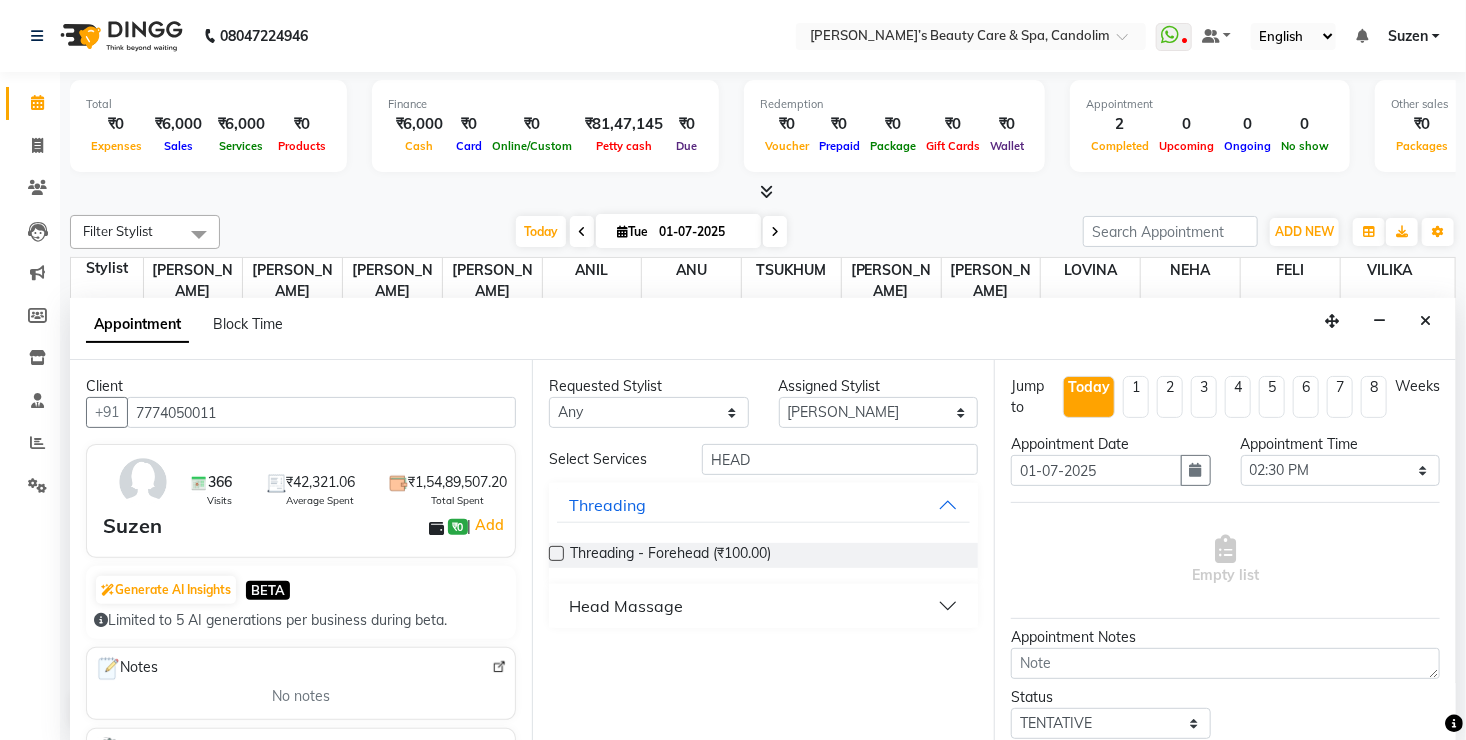 click on "Head Massage" at bounding box center (763, 606) 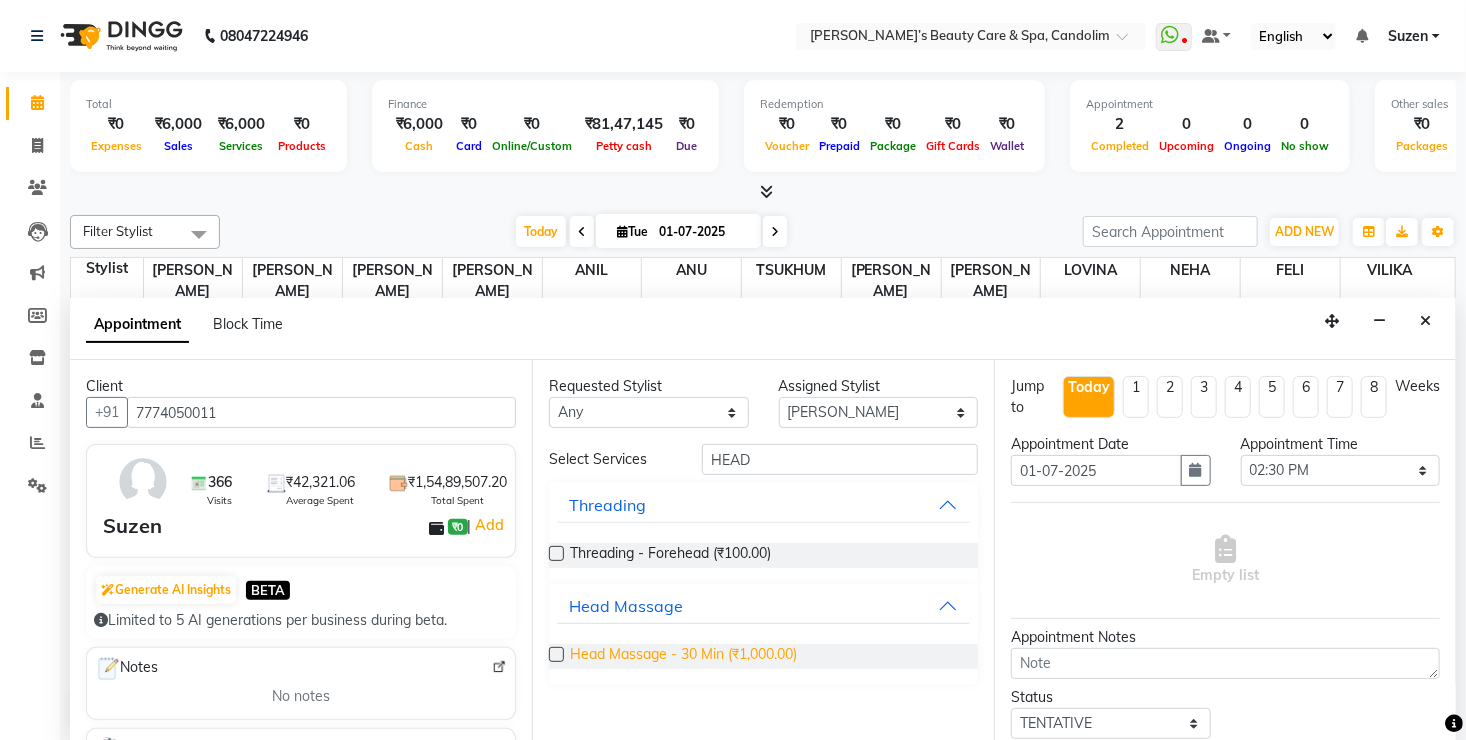 click on "Head Massage - 30 Min (₹1,000.00)" at bounding box center [683, 656] 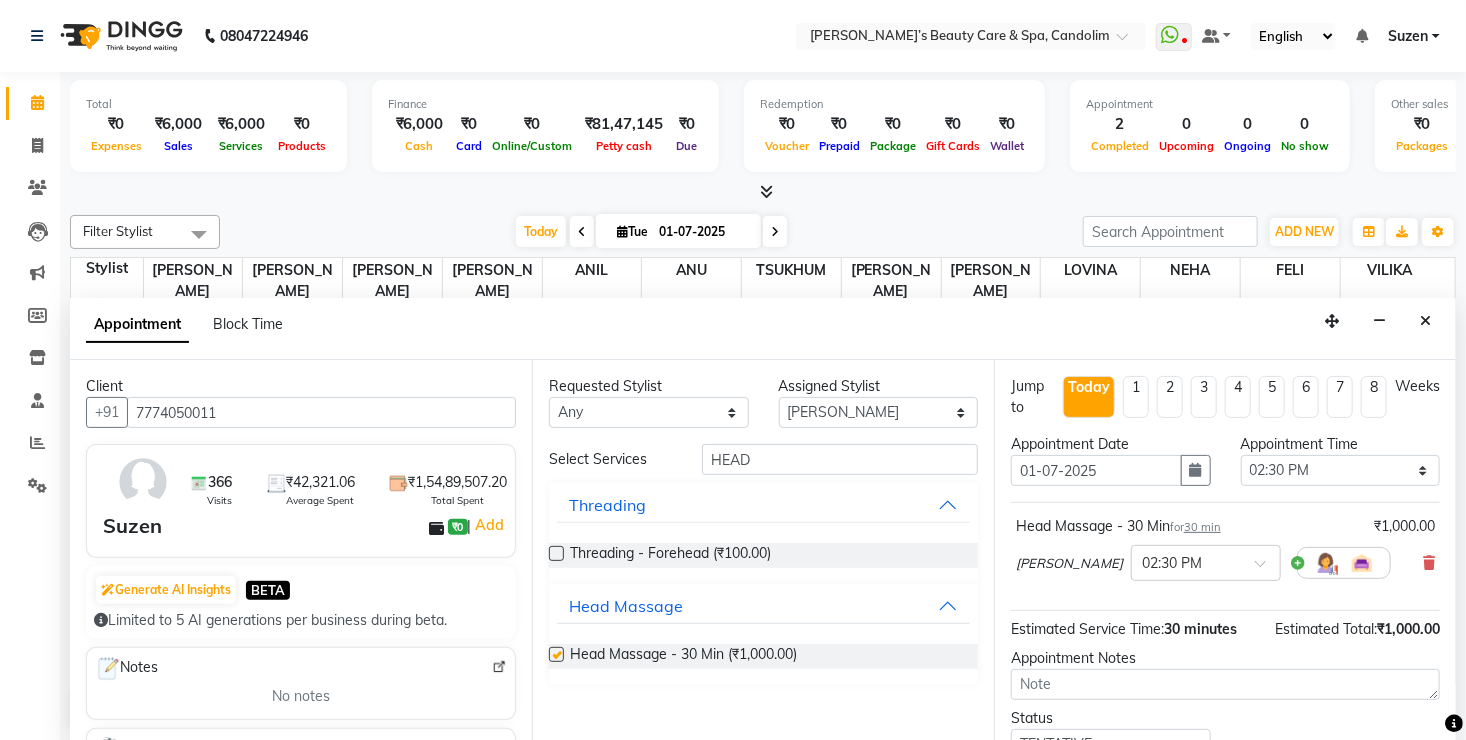checkbox on "false" 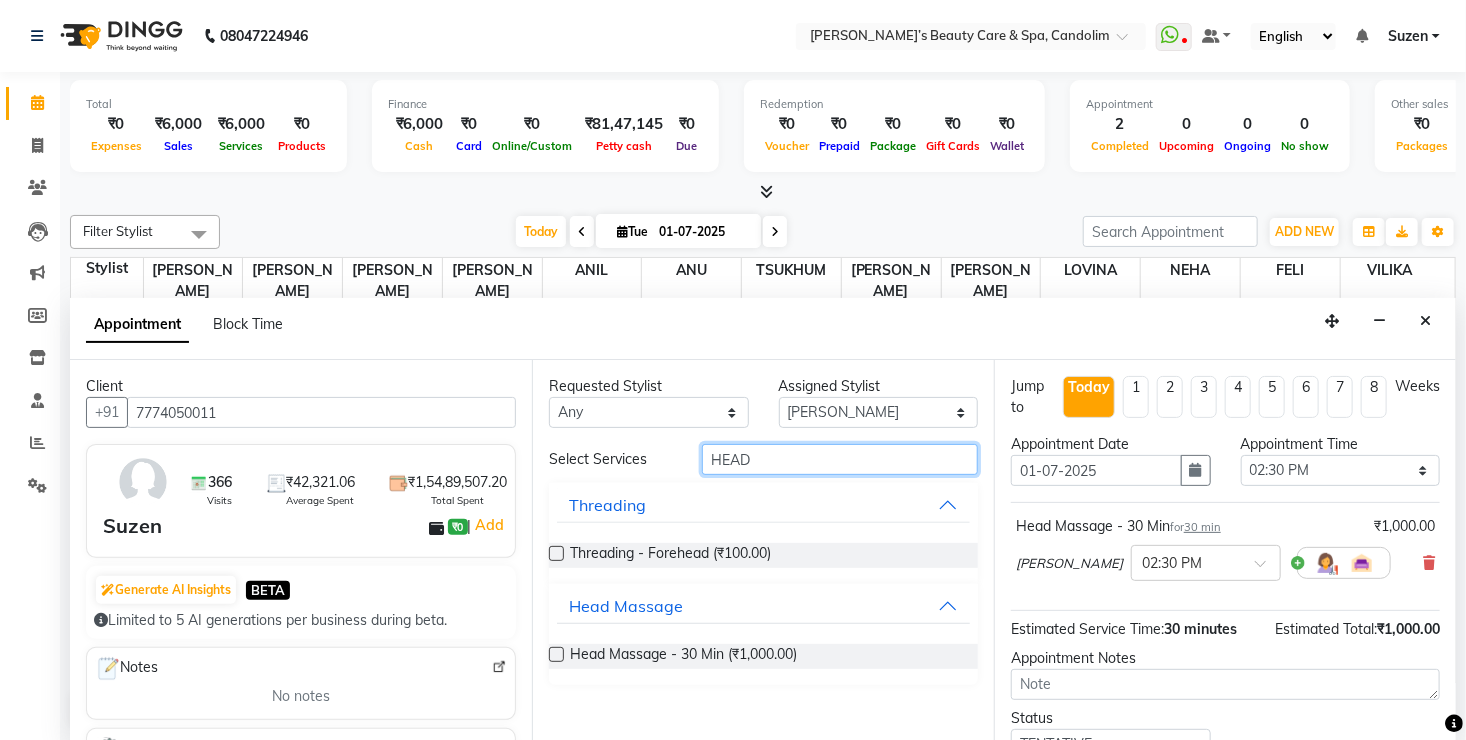 click on "HEAD" at bounding box center [840, 459] 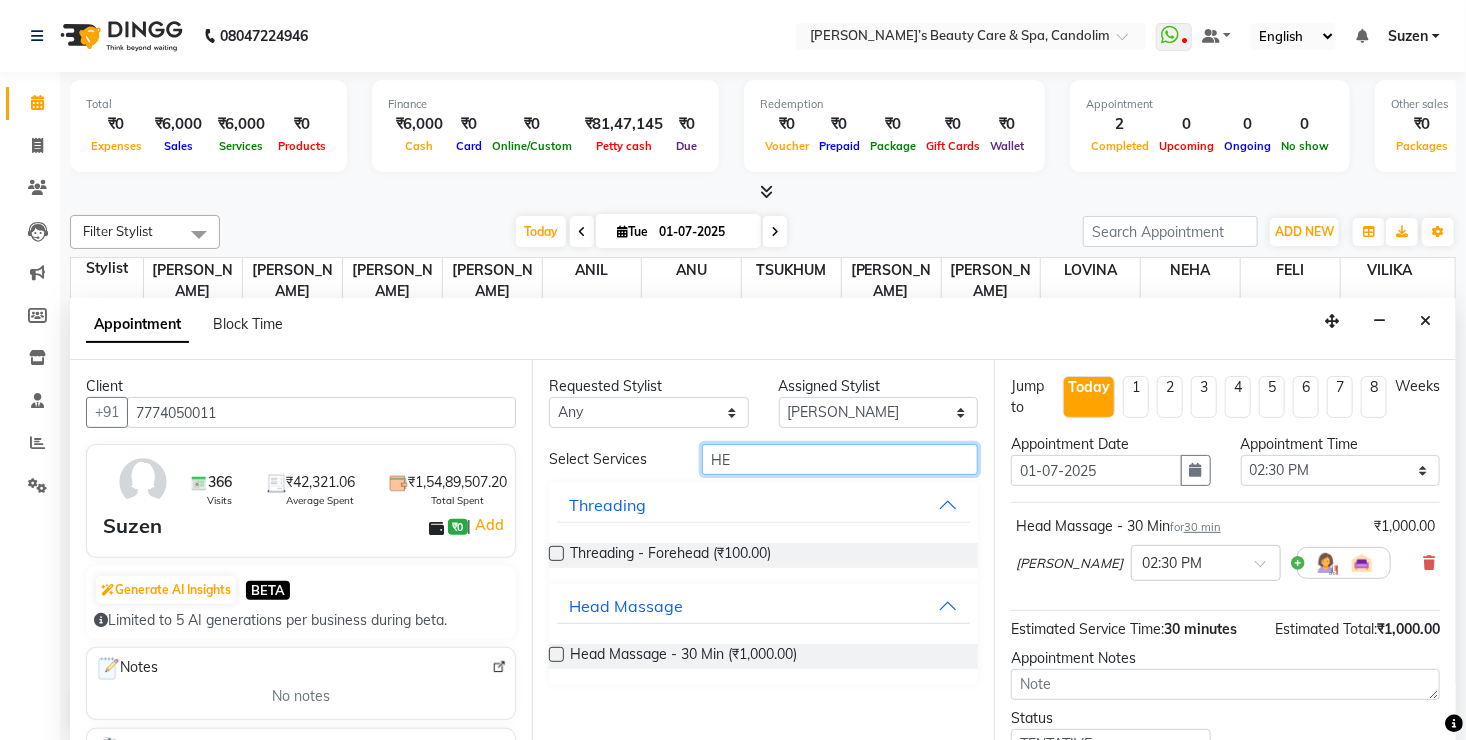 type on "H" 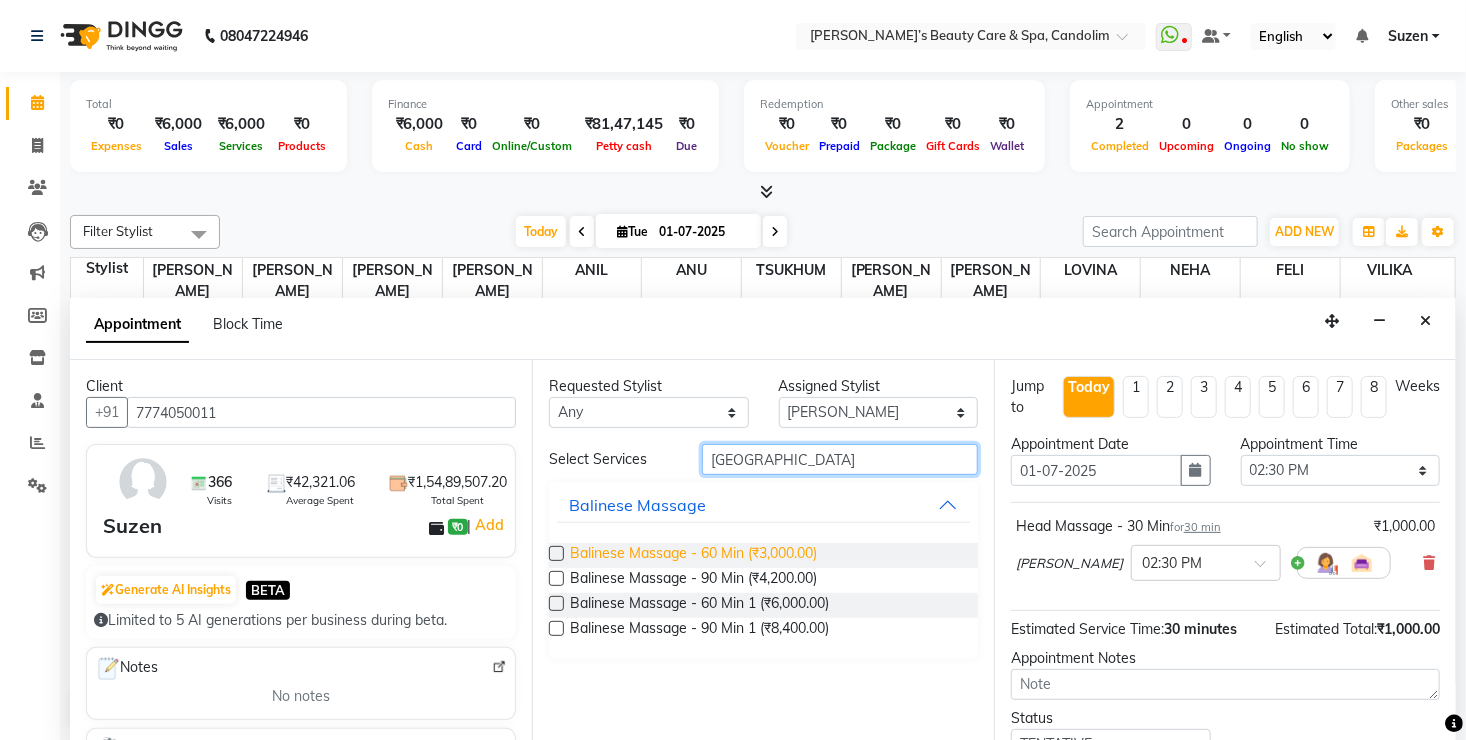 type on "[GEOGRAPHIC_DATA]" 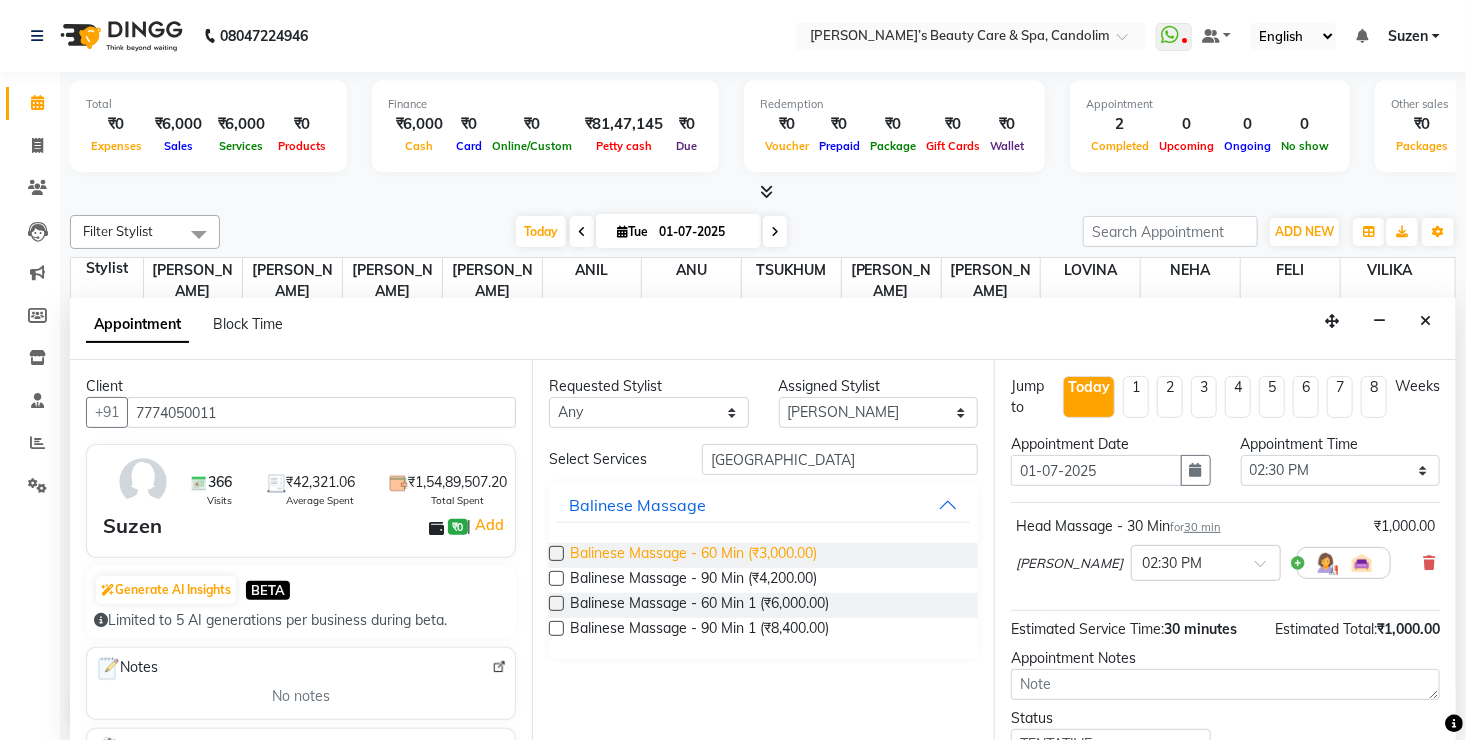 click on "Balinese Massage - 60 Min (₹3,000.00)" at bounding box center [693, 555] 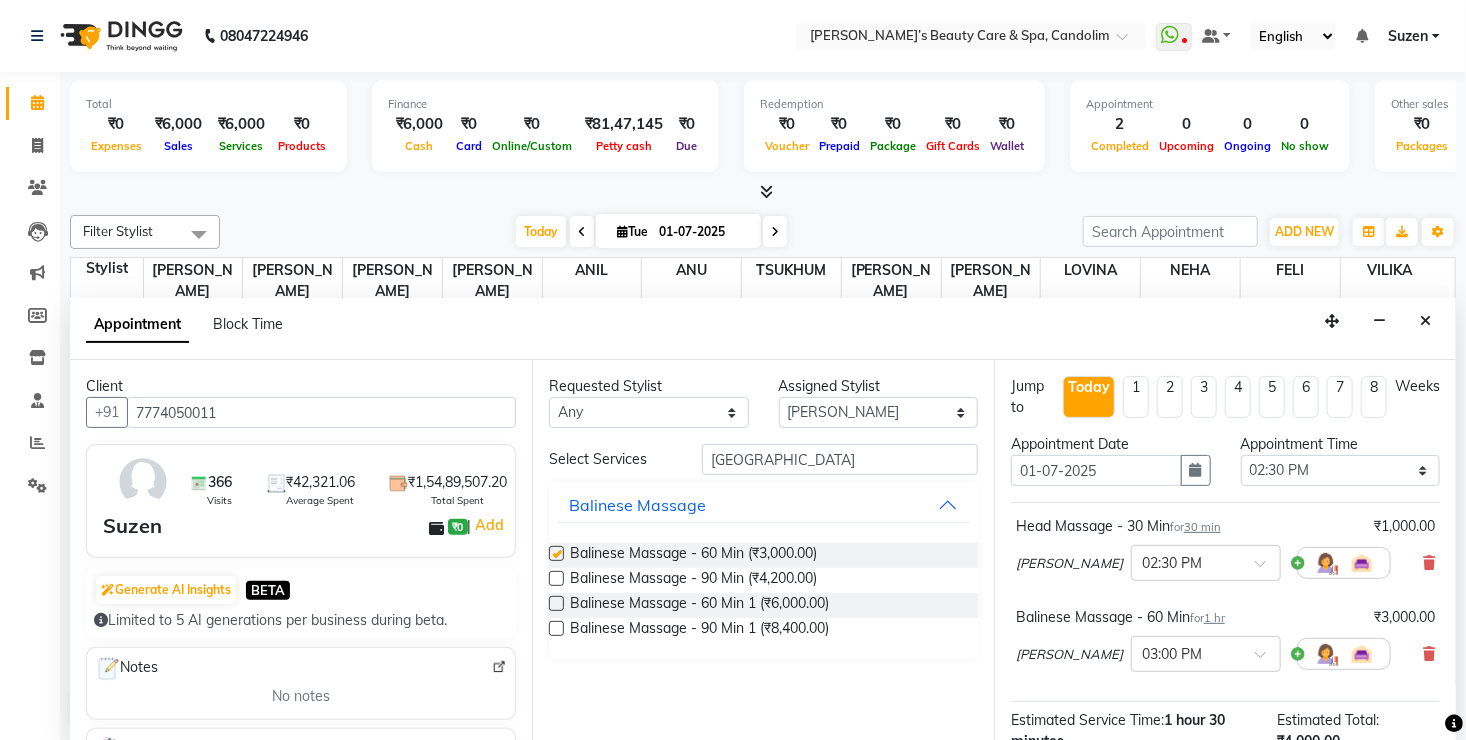 checkbox on "false" 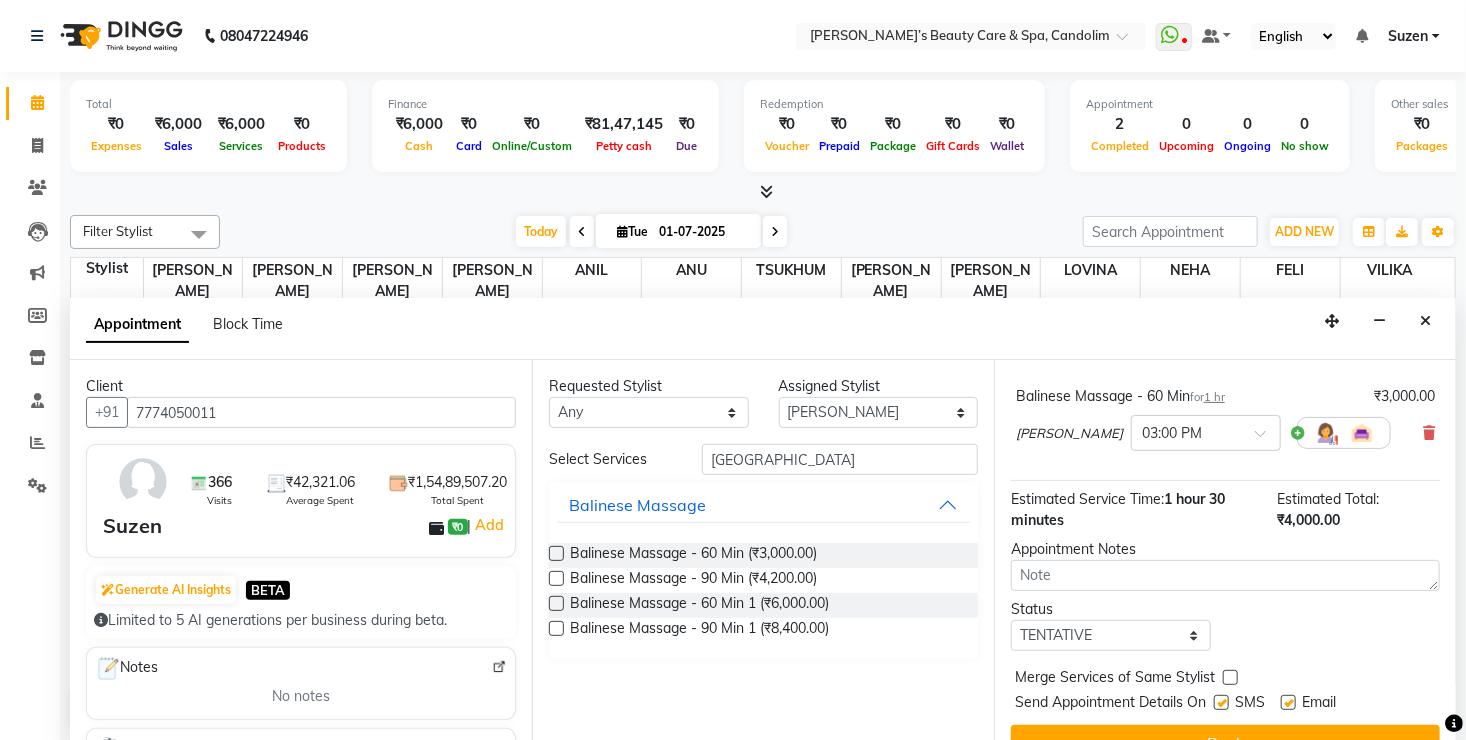 scroll, scrollTop: 255, scrollLeft: 0, axis: vertical 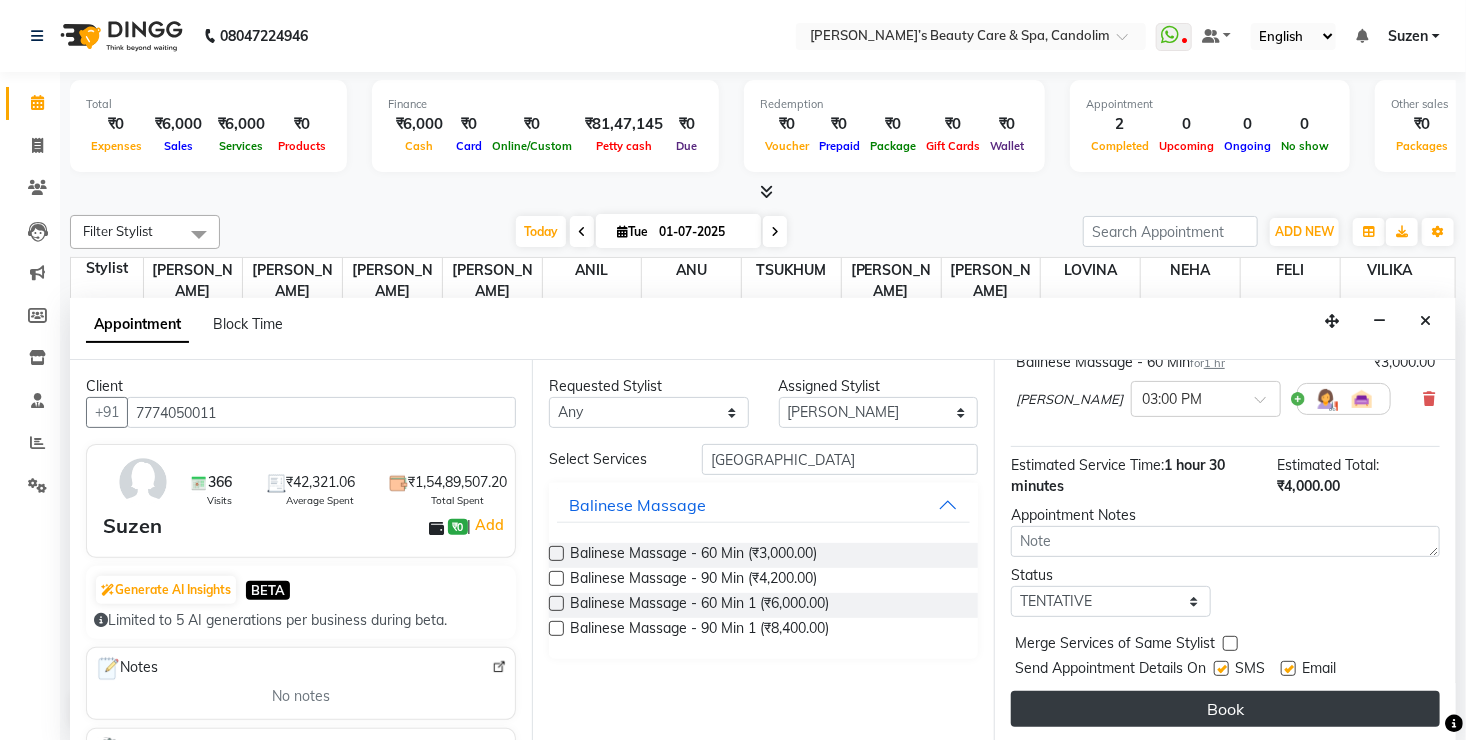 click on "Book" at bounding box center (1225, 709) 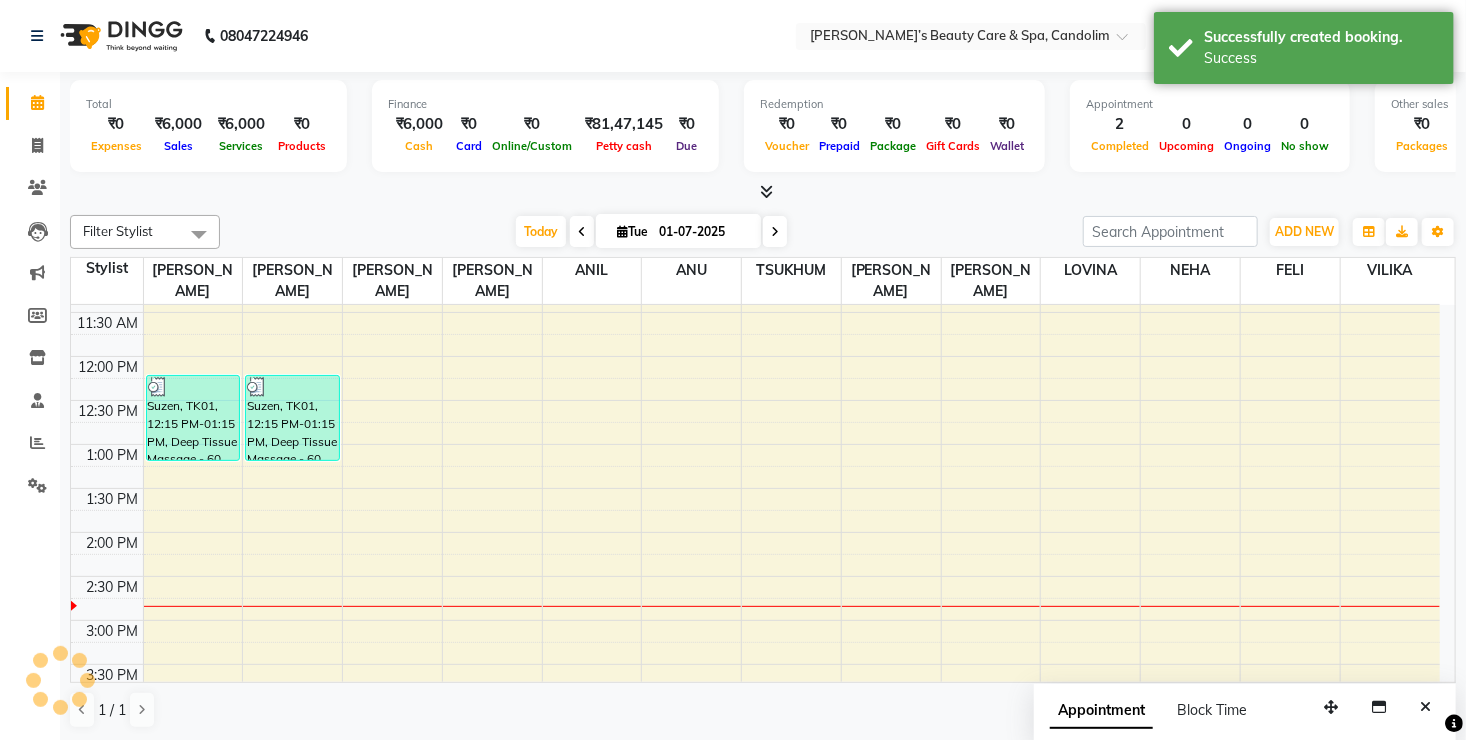 scroll, scrollTop: 0, scrollLeft: 0, axis: both 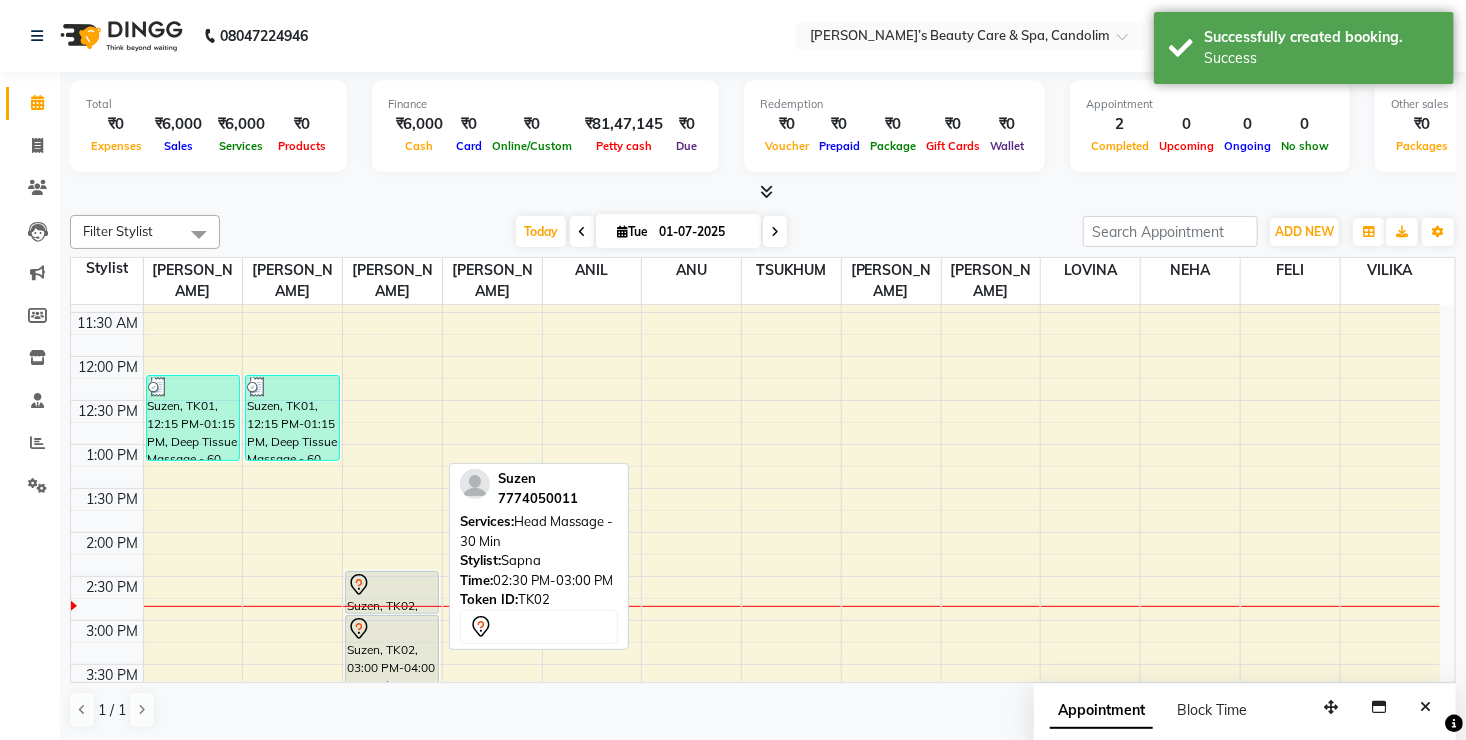 click at bounding box center [392, 585] 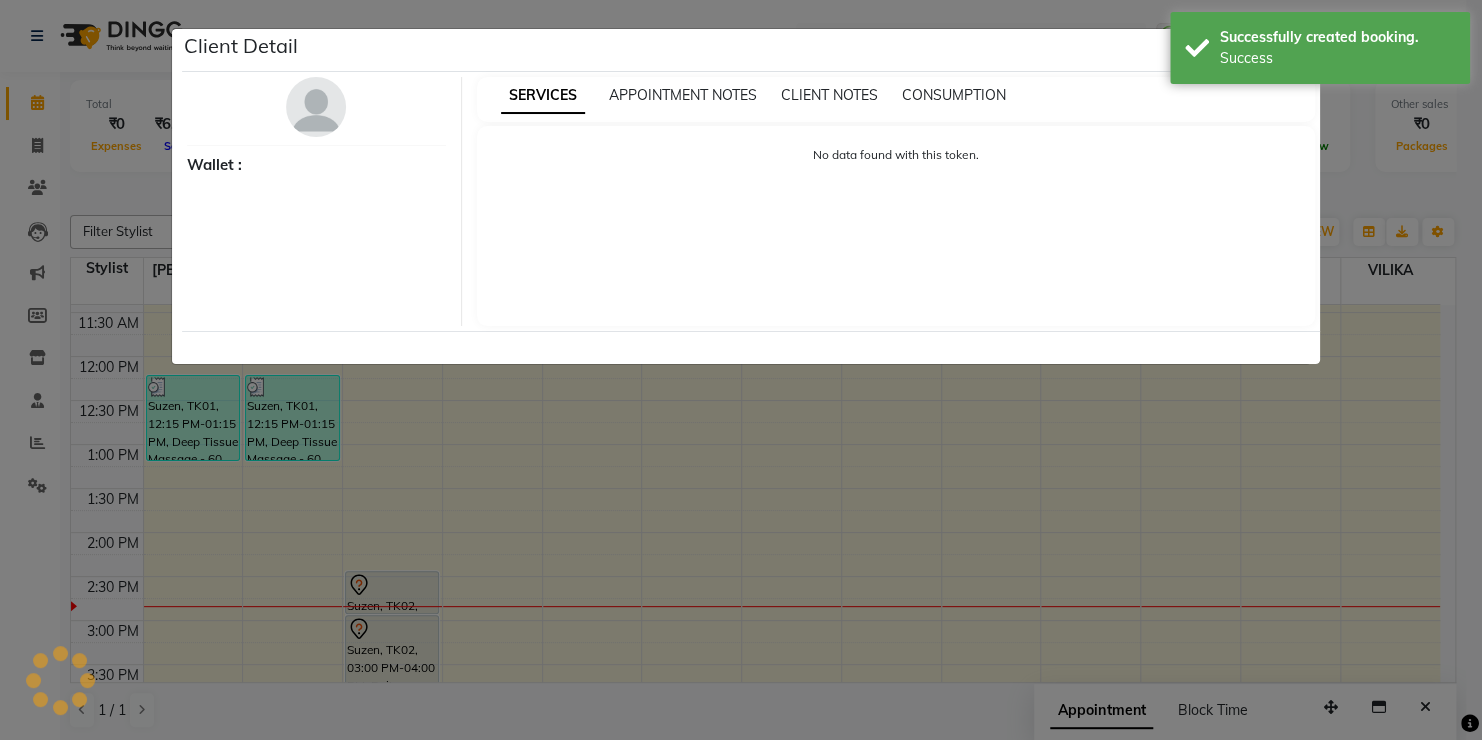 select on "7" 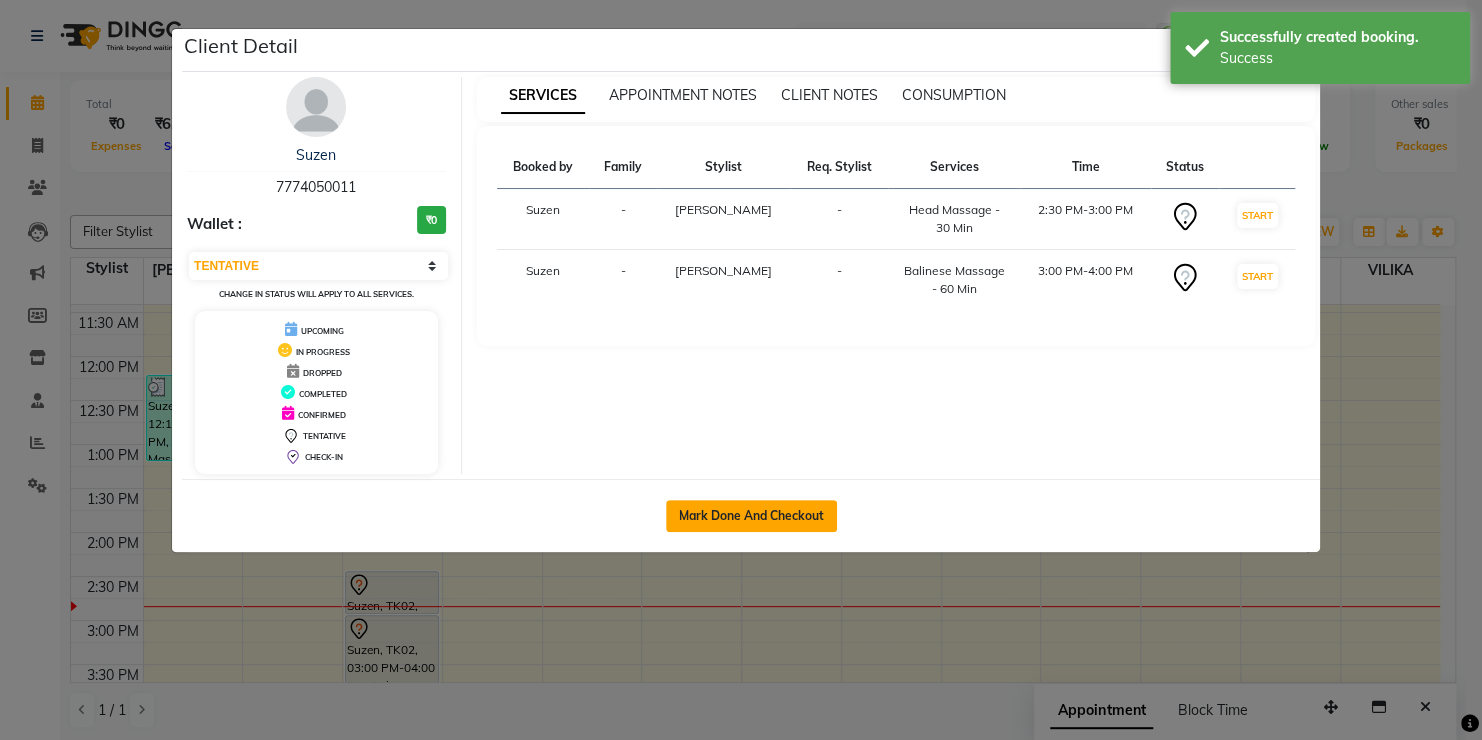 click on "Mark Done And Checkout" 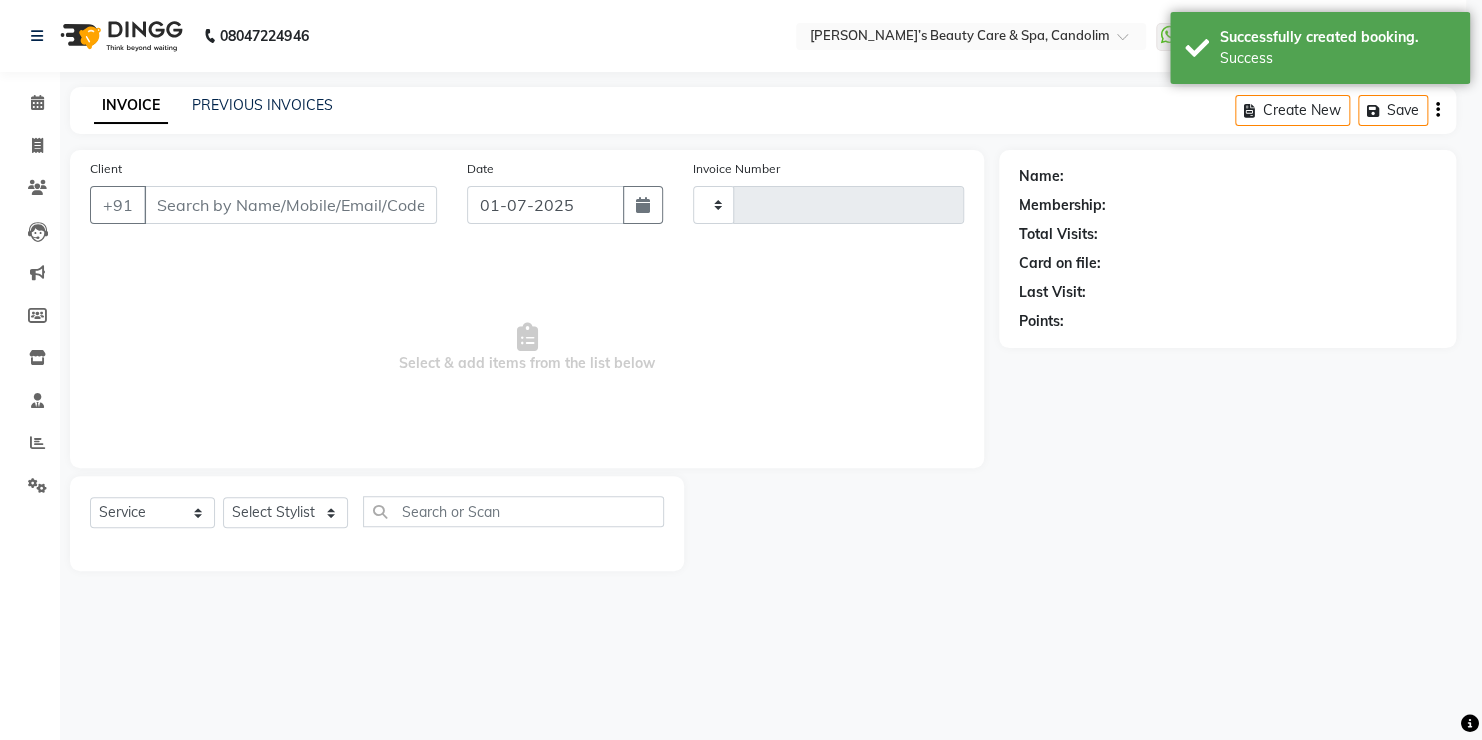 type on "0652" 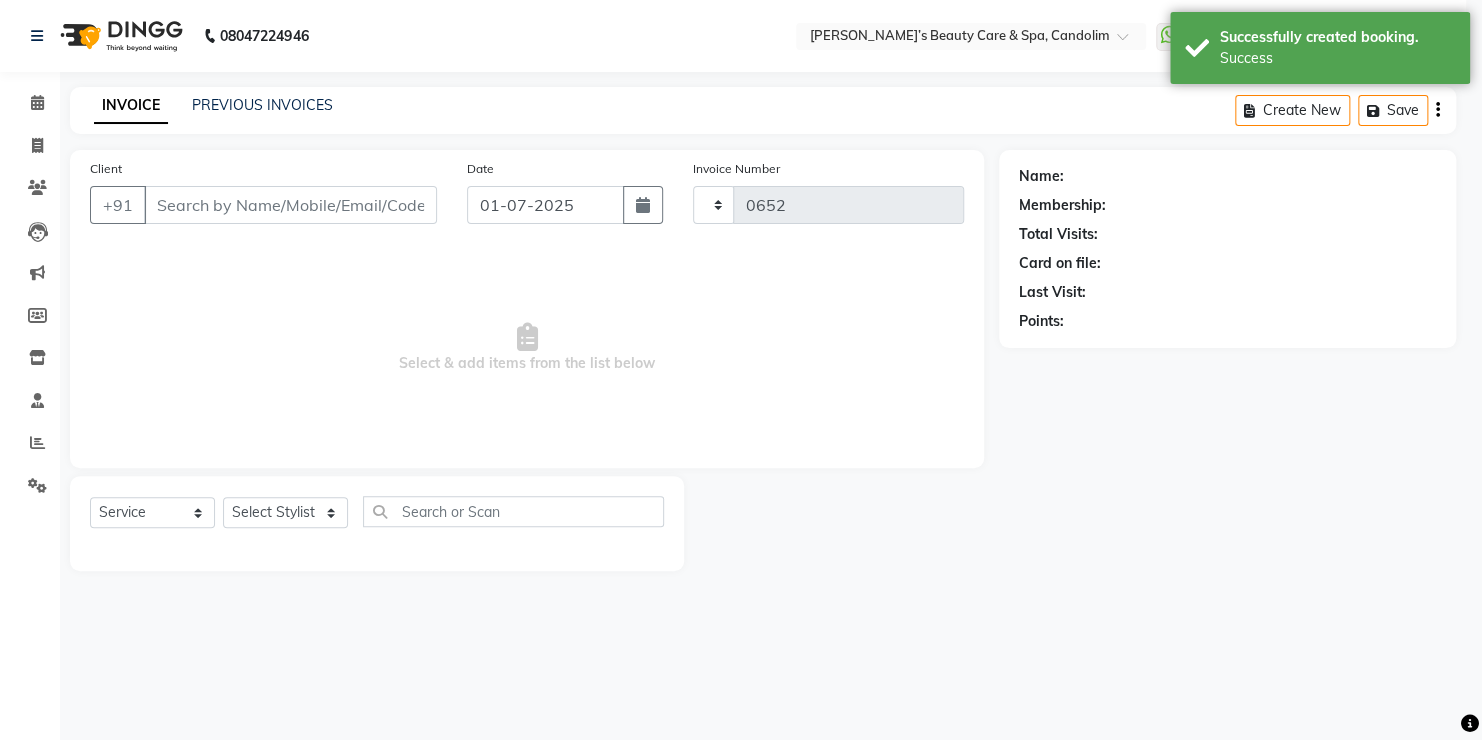 select on "6059" 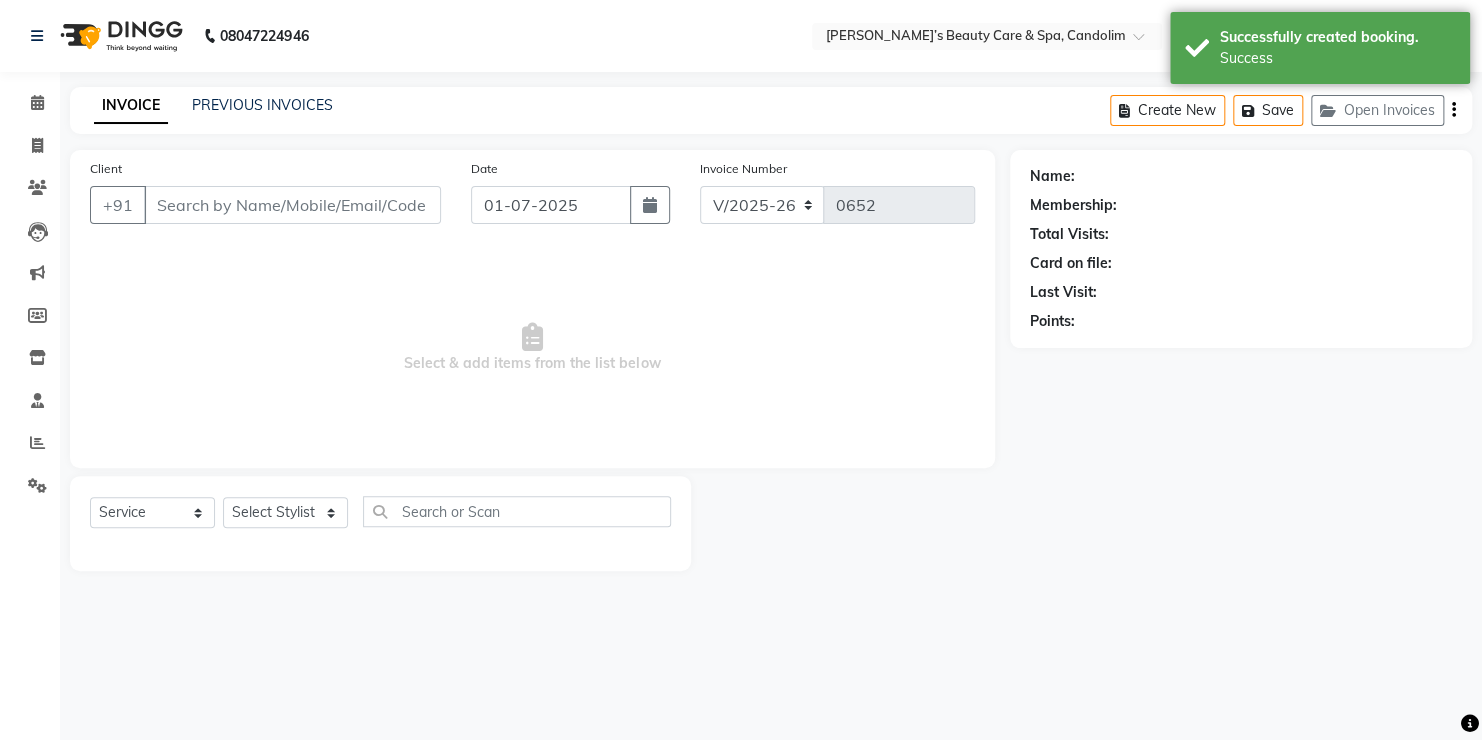 type on "7774050011" 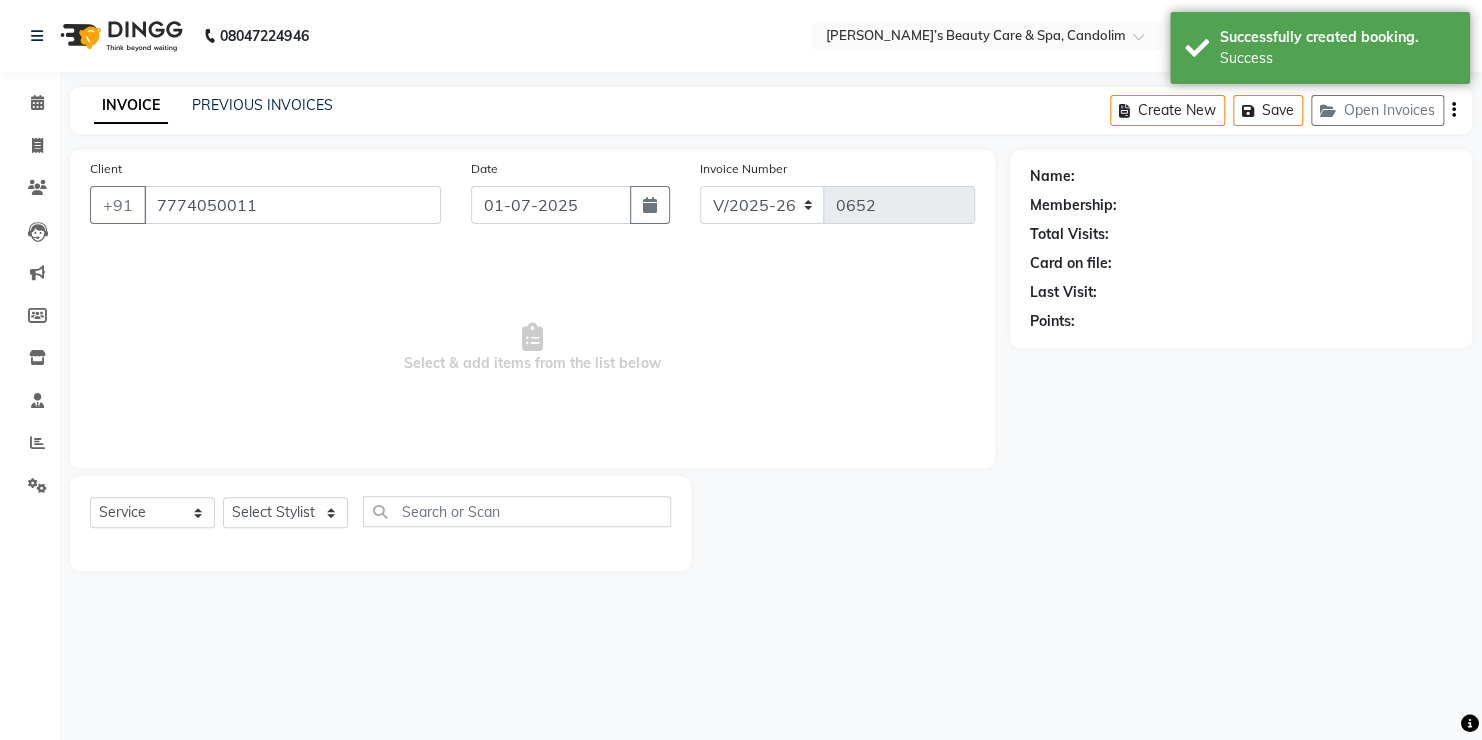 select on "43922" 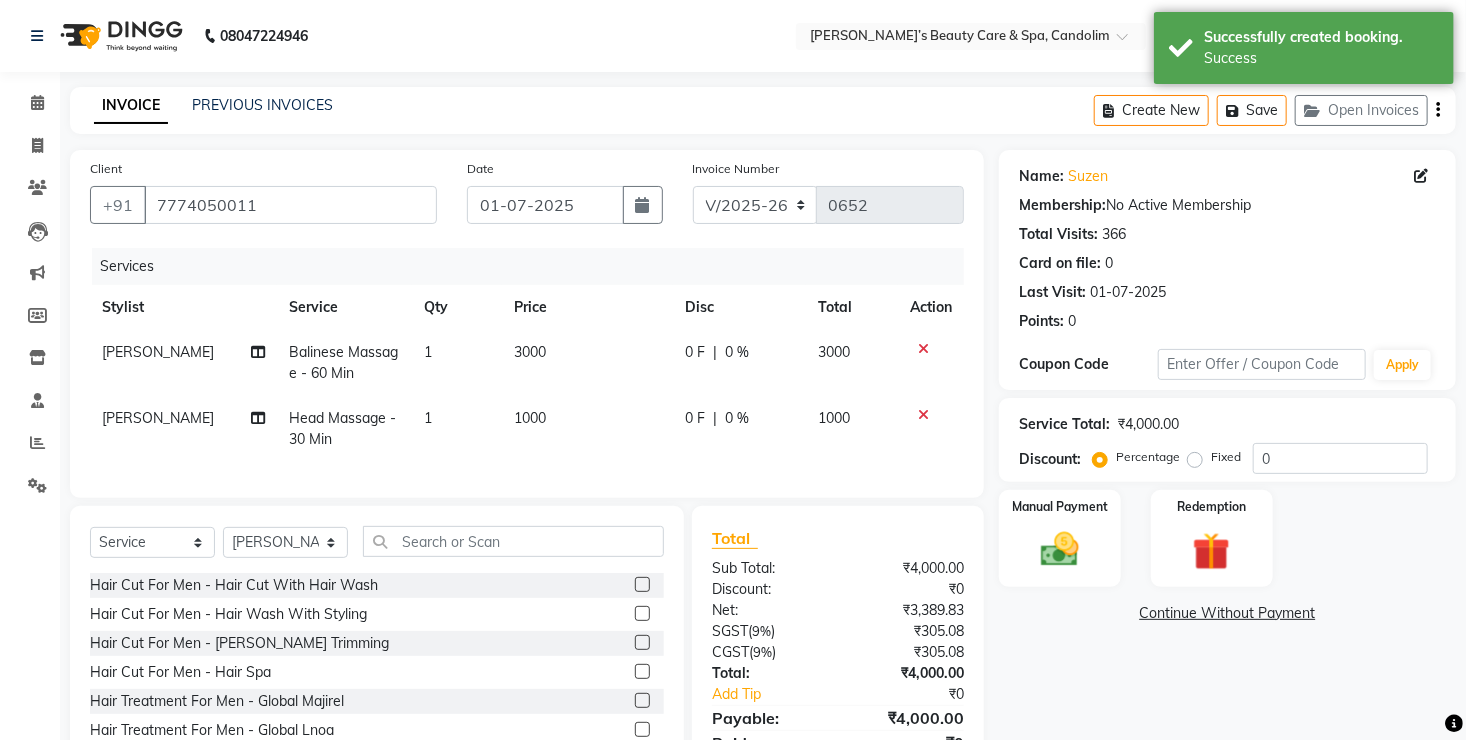 click on "3000" 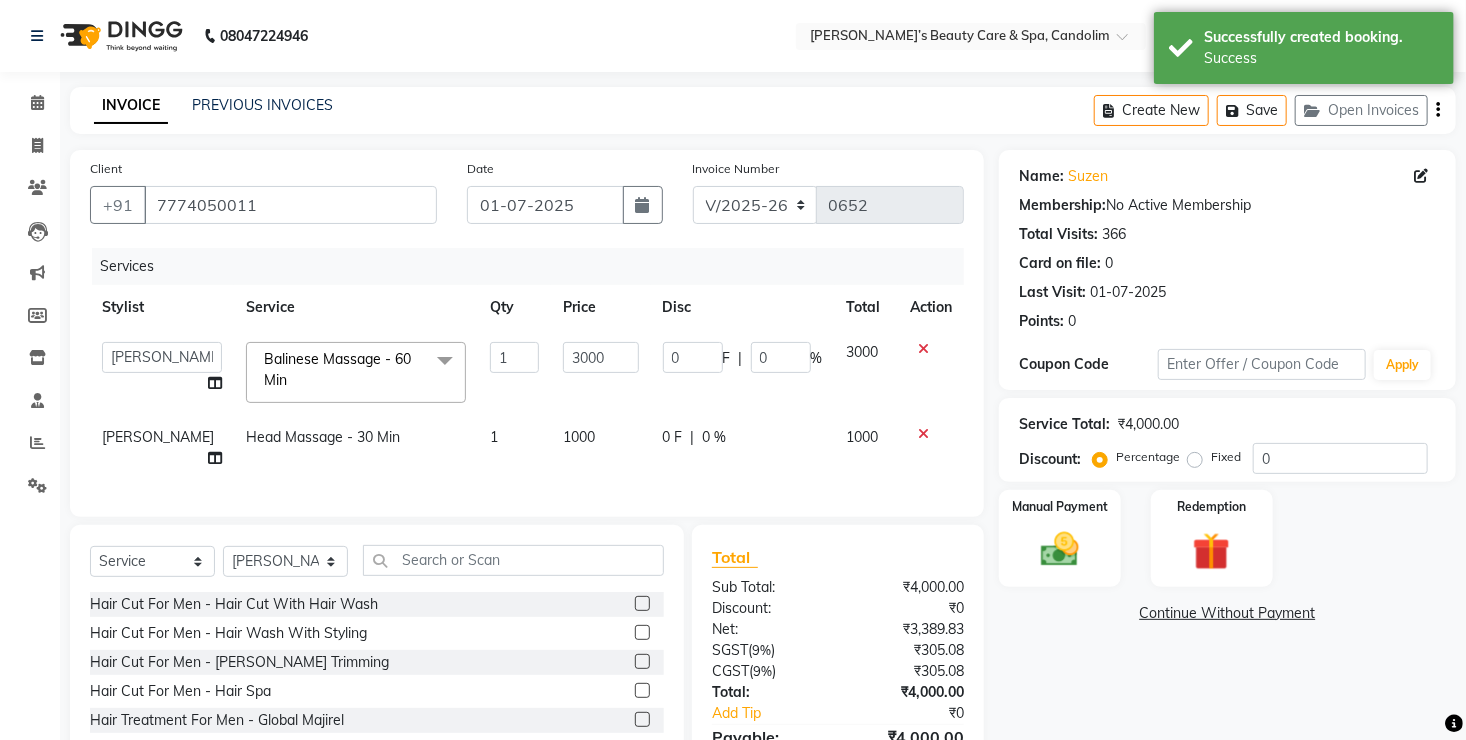 click on "3000" 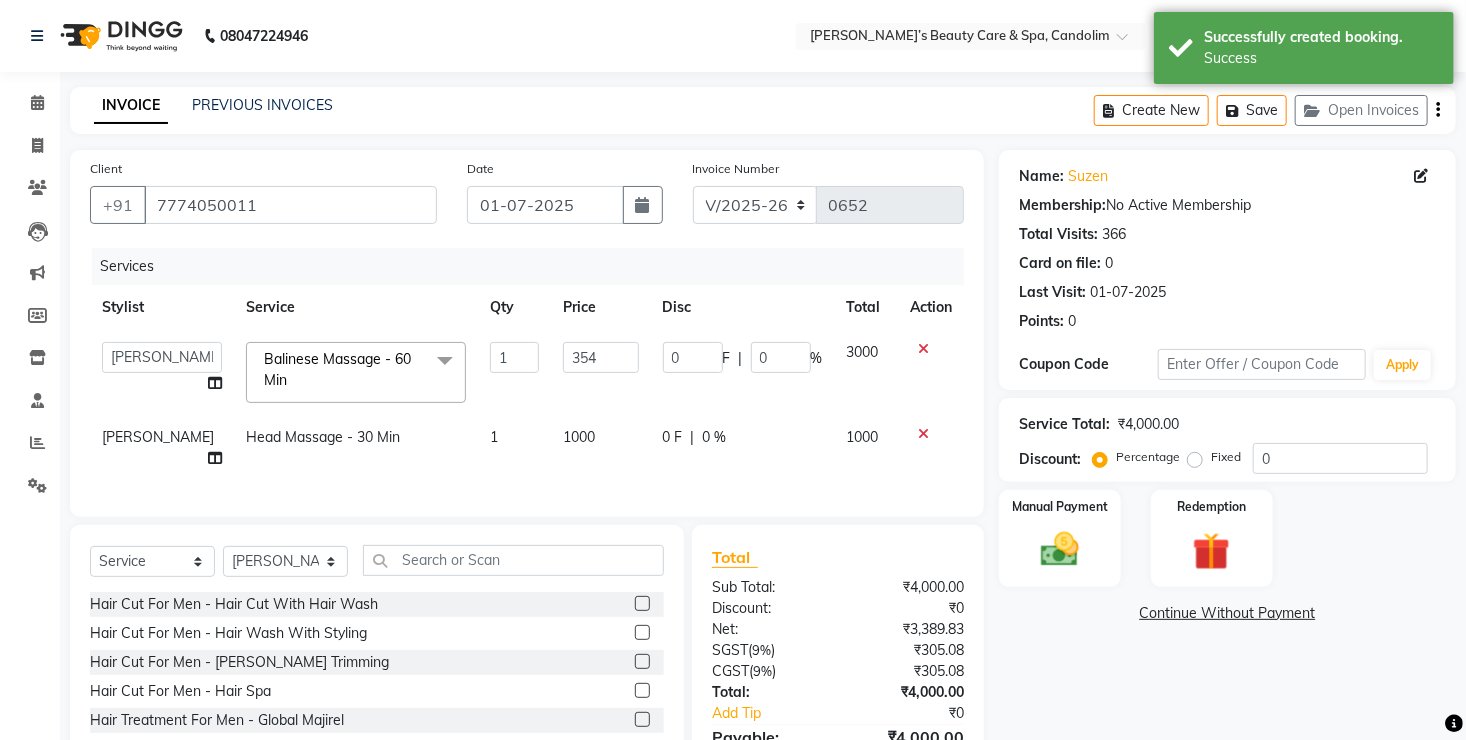 type on "3540" 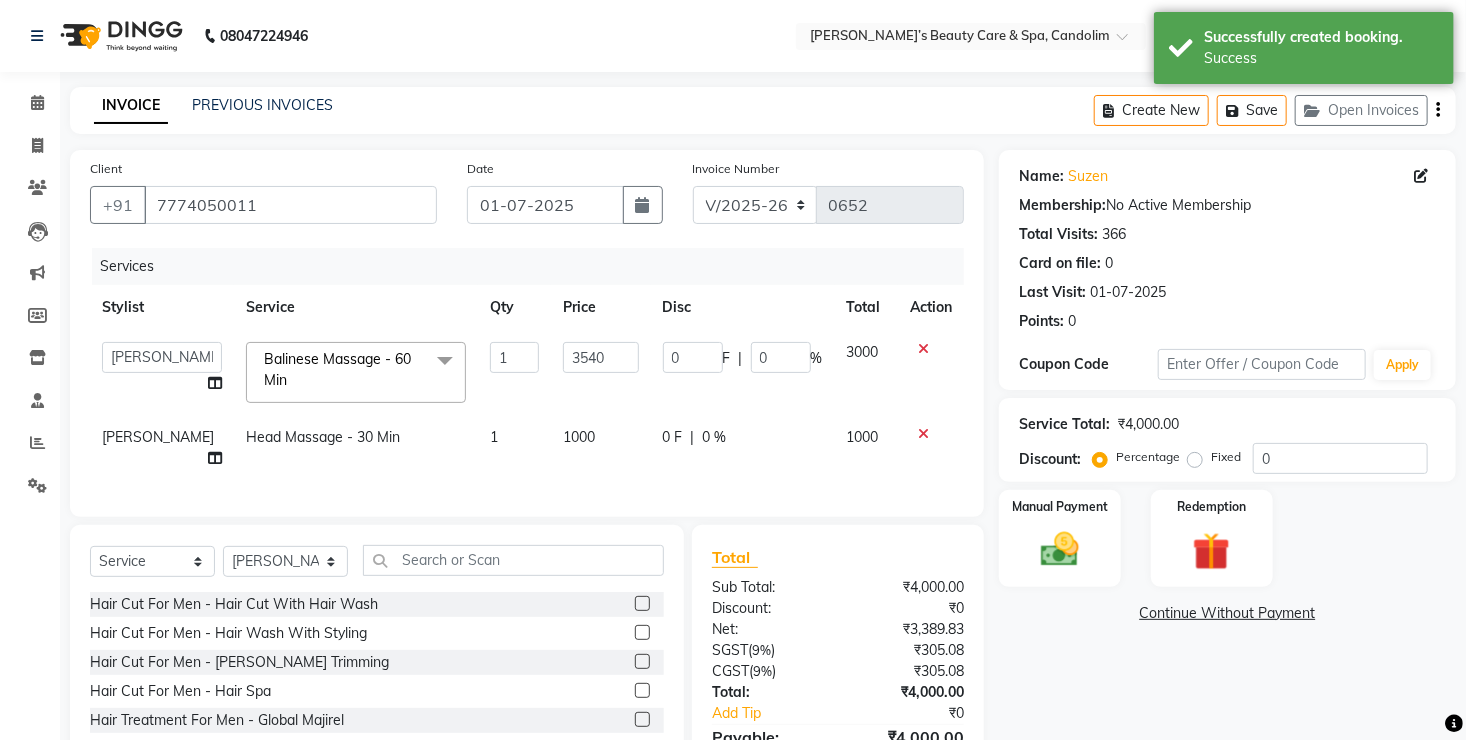 click on "1000" 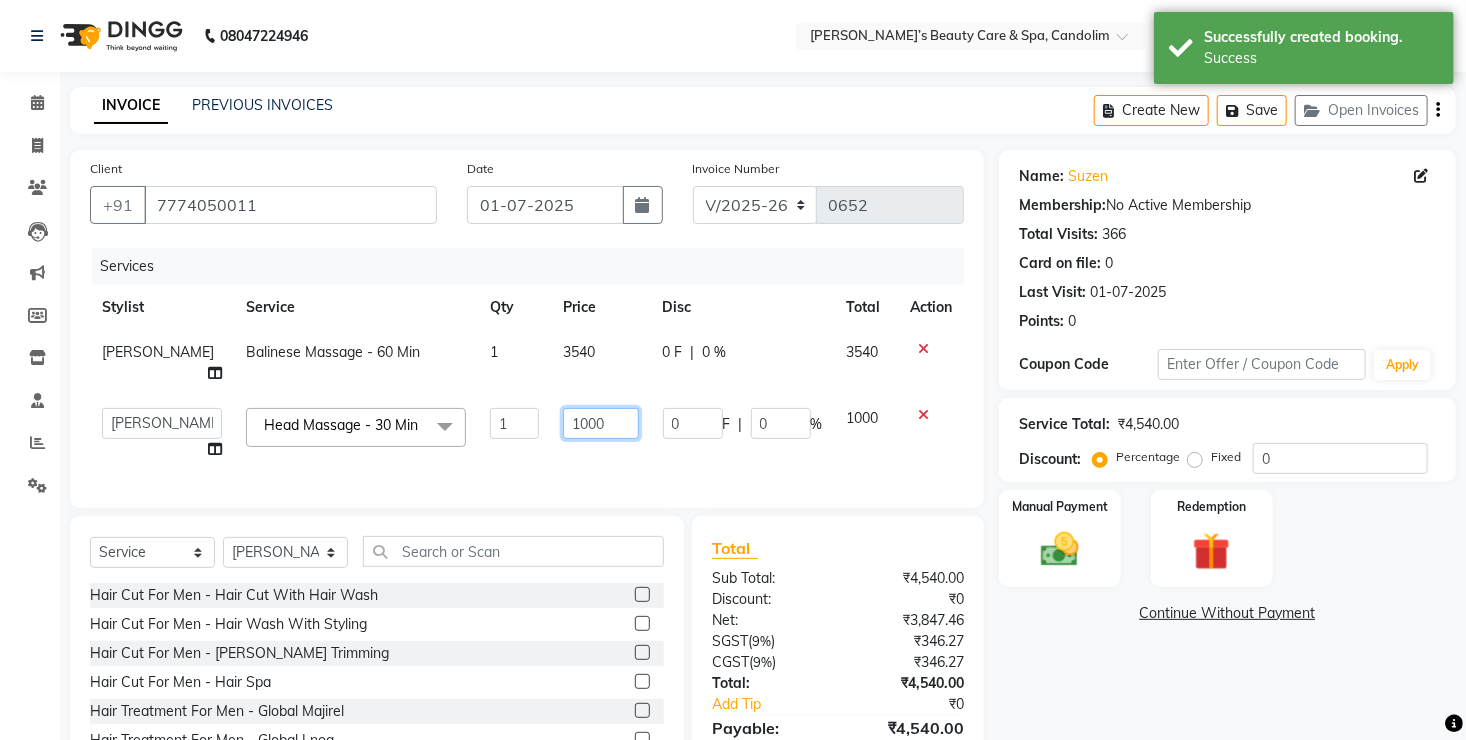 click on "1000" 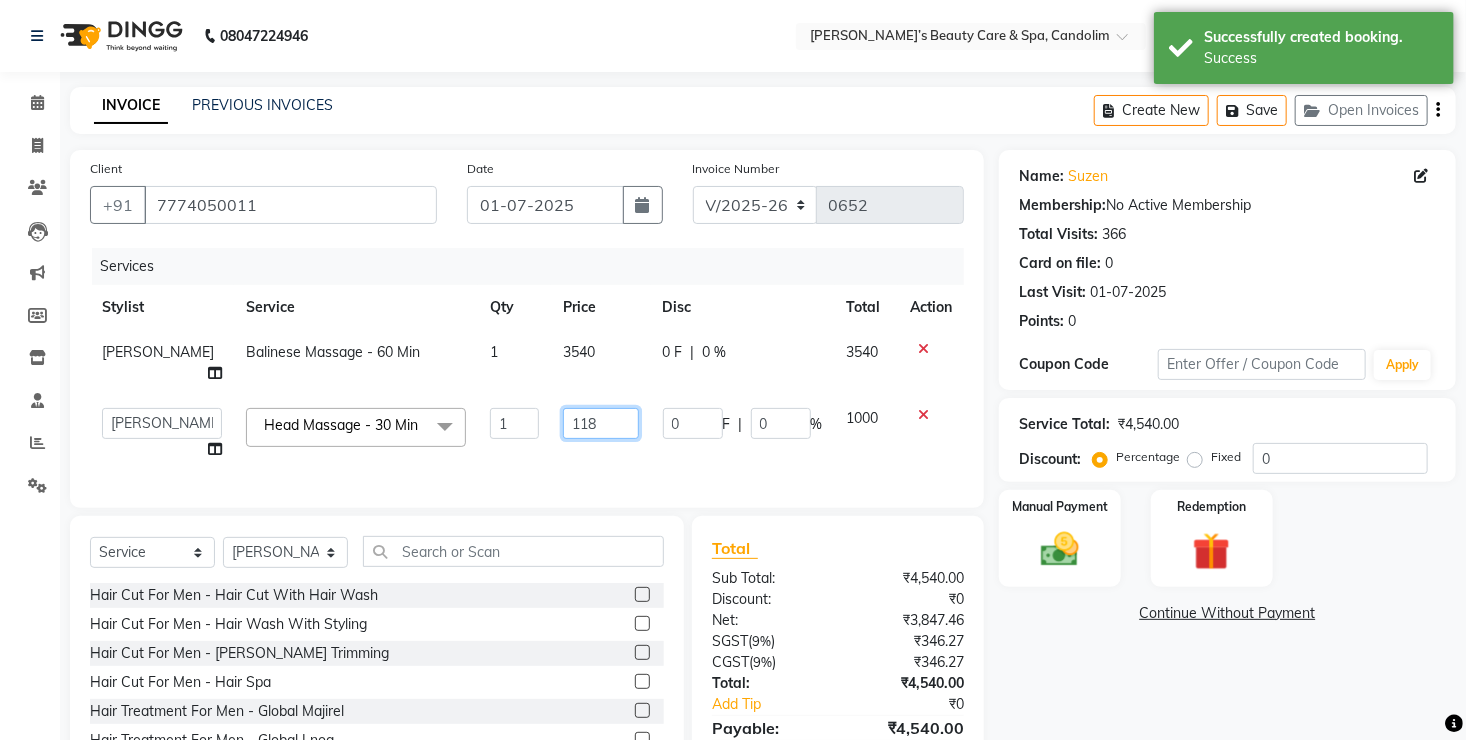 type on "1180" 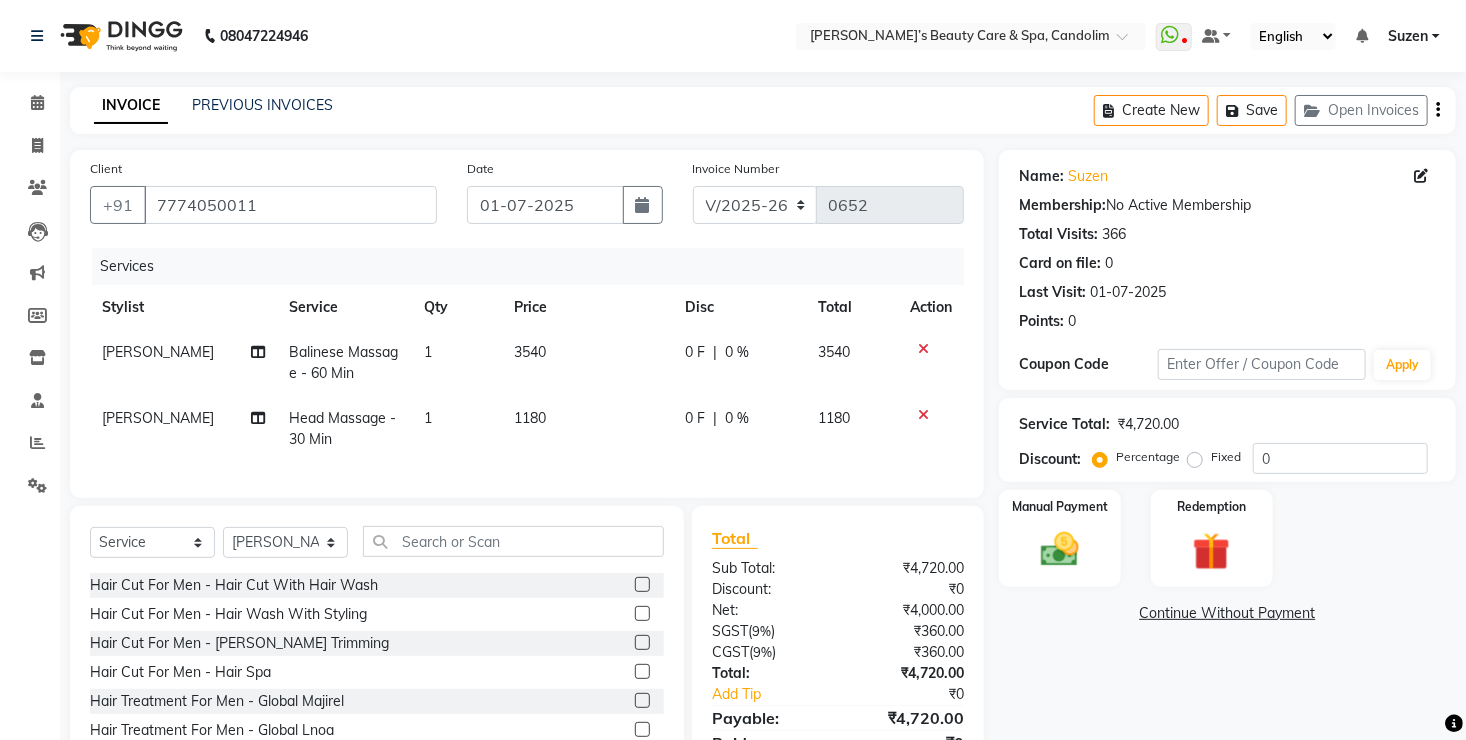 click on "1180" 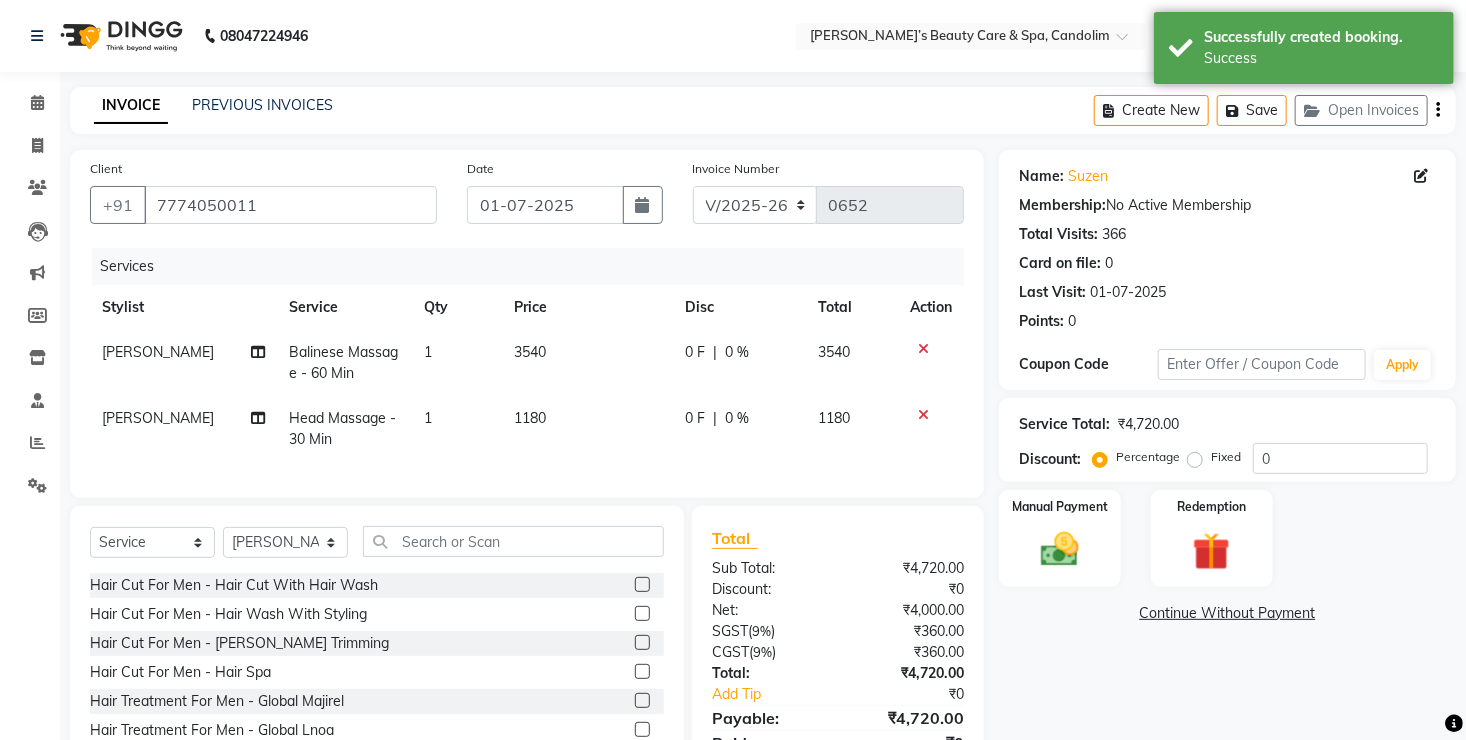 select on "43922" 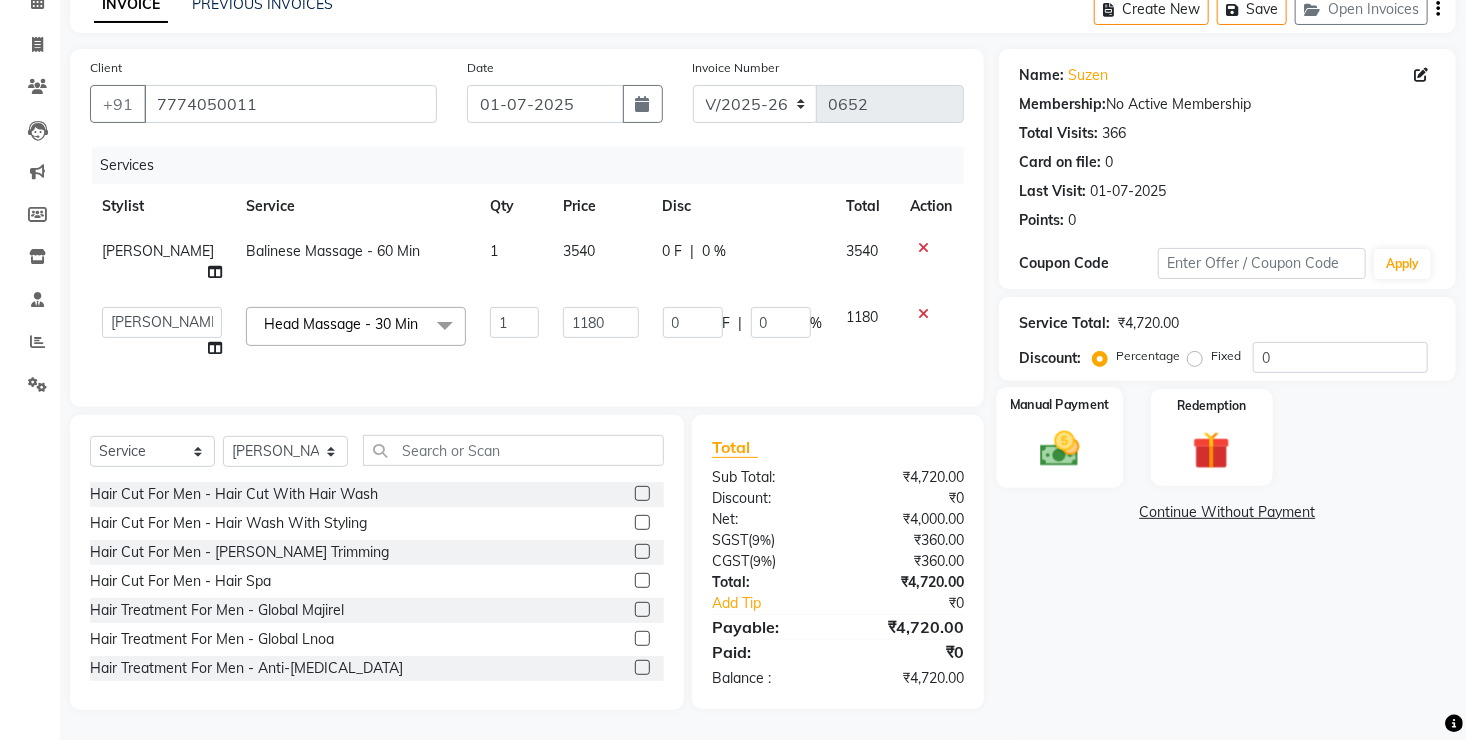 scroll, scrollTop: 104, scrollLeft: 0, axis: vertical 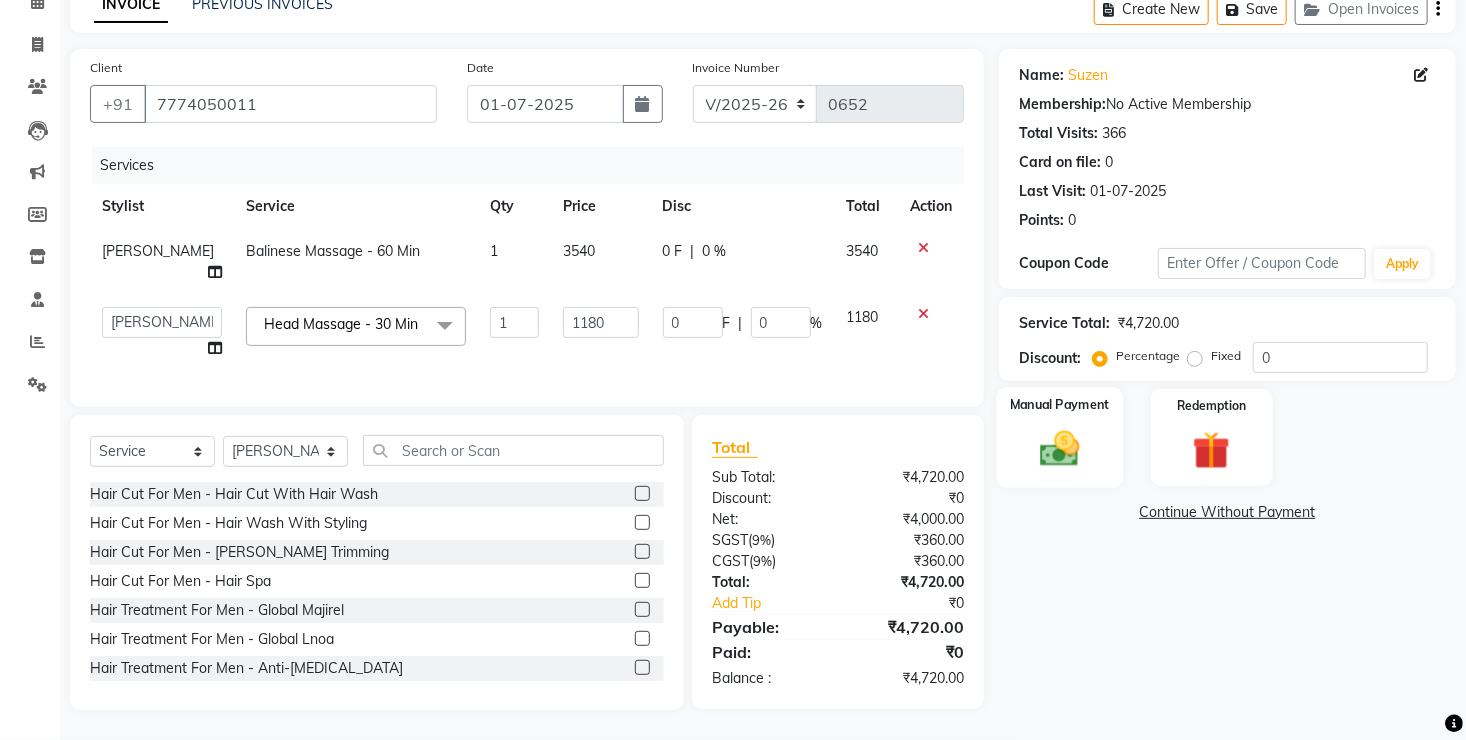 click 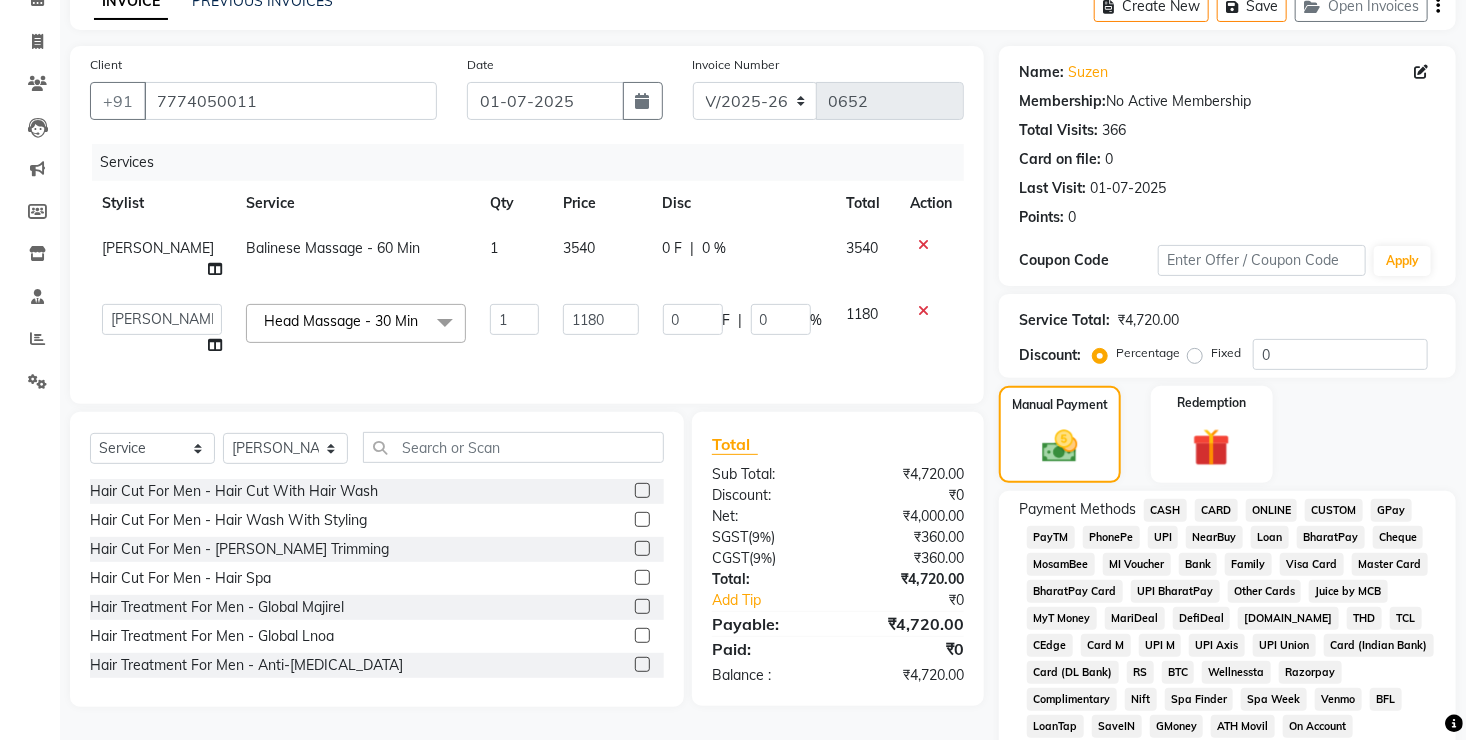 click on "CARD" 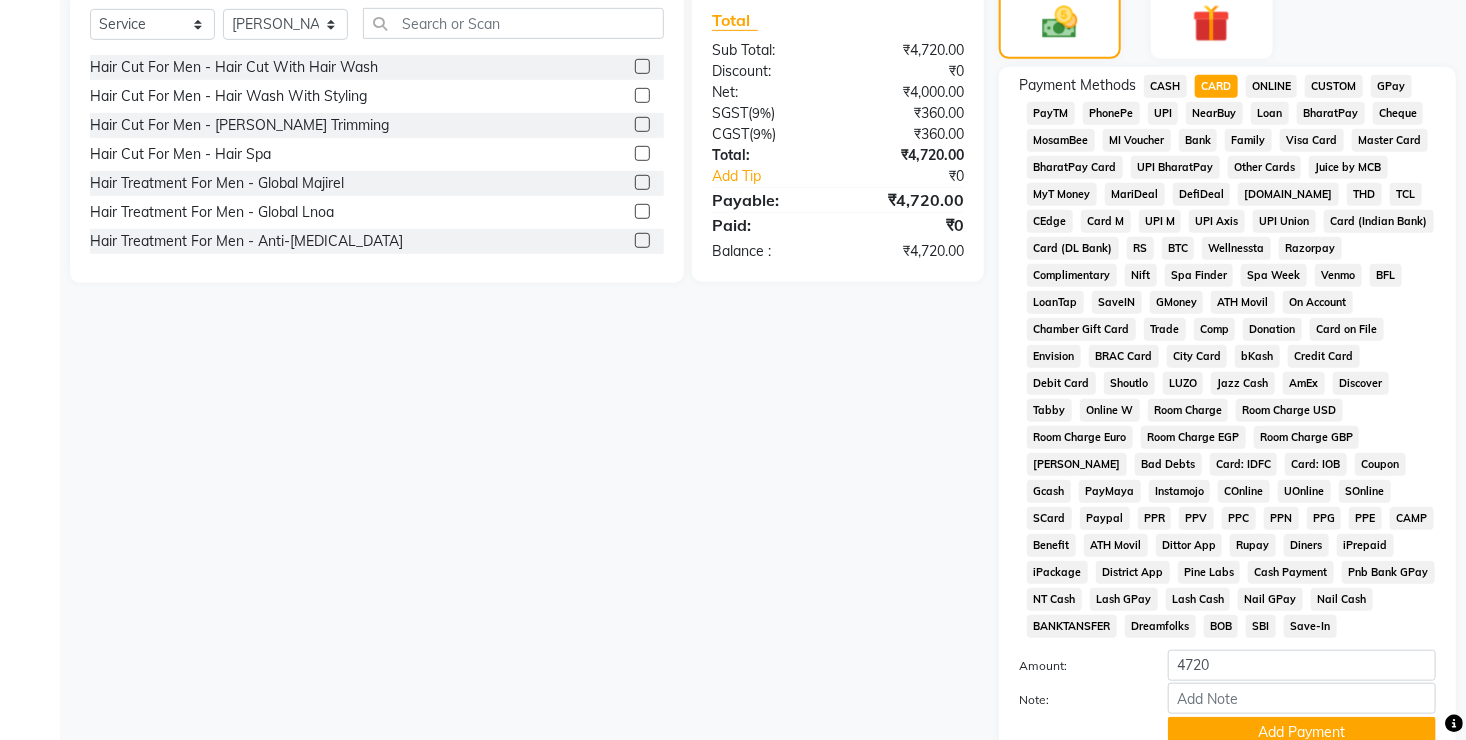 scroll, scrollTop: 680, scrollLeft: 0, axis: vertical 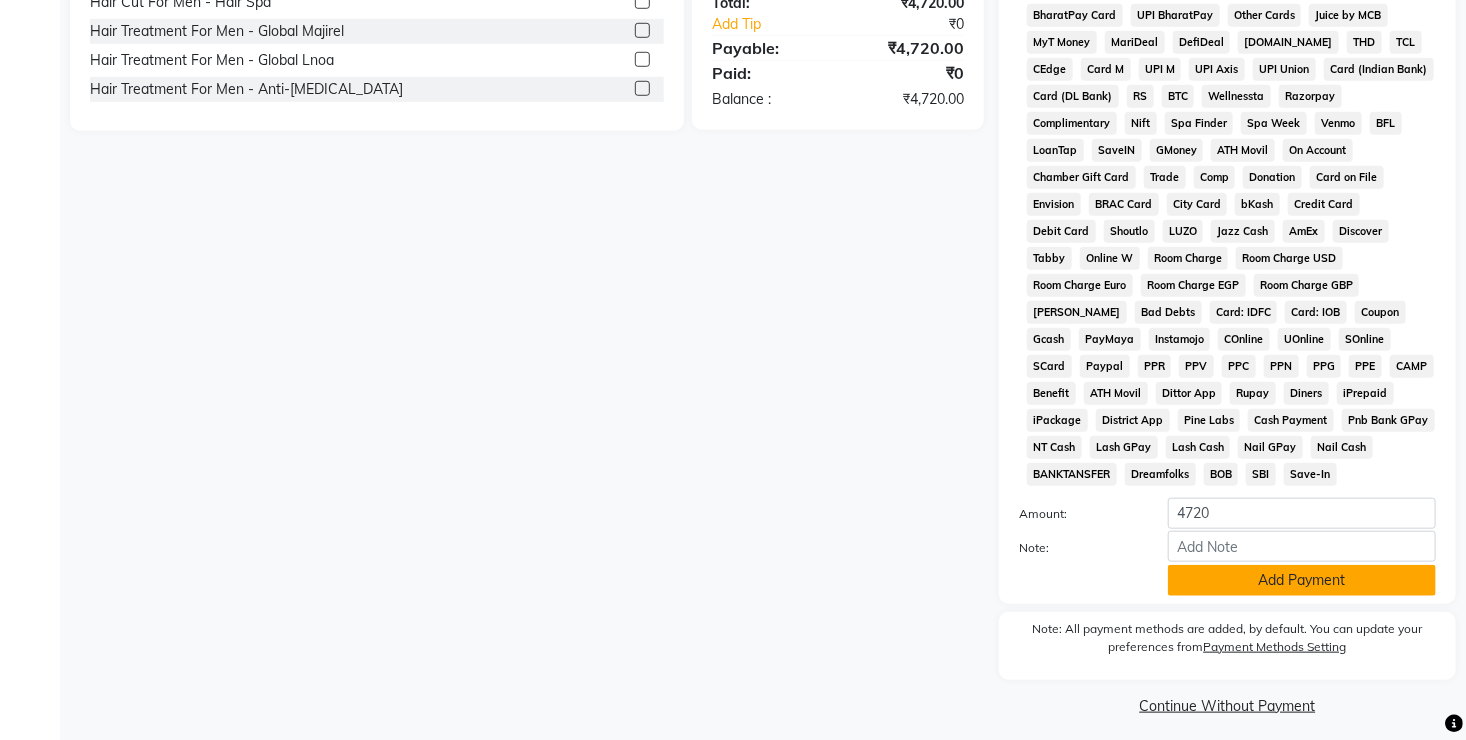click on "Add Payment" 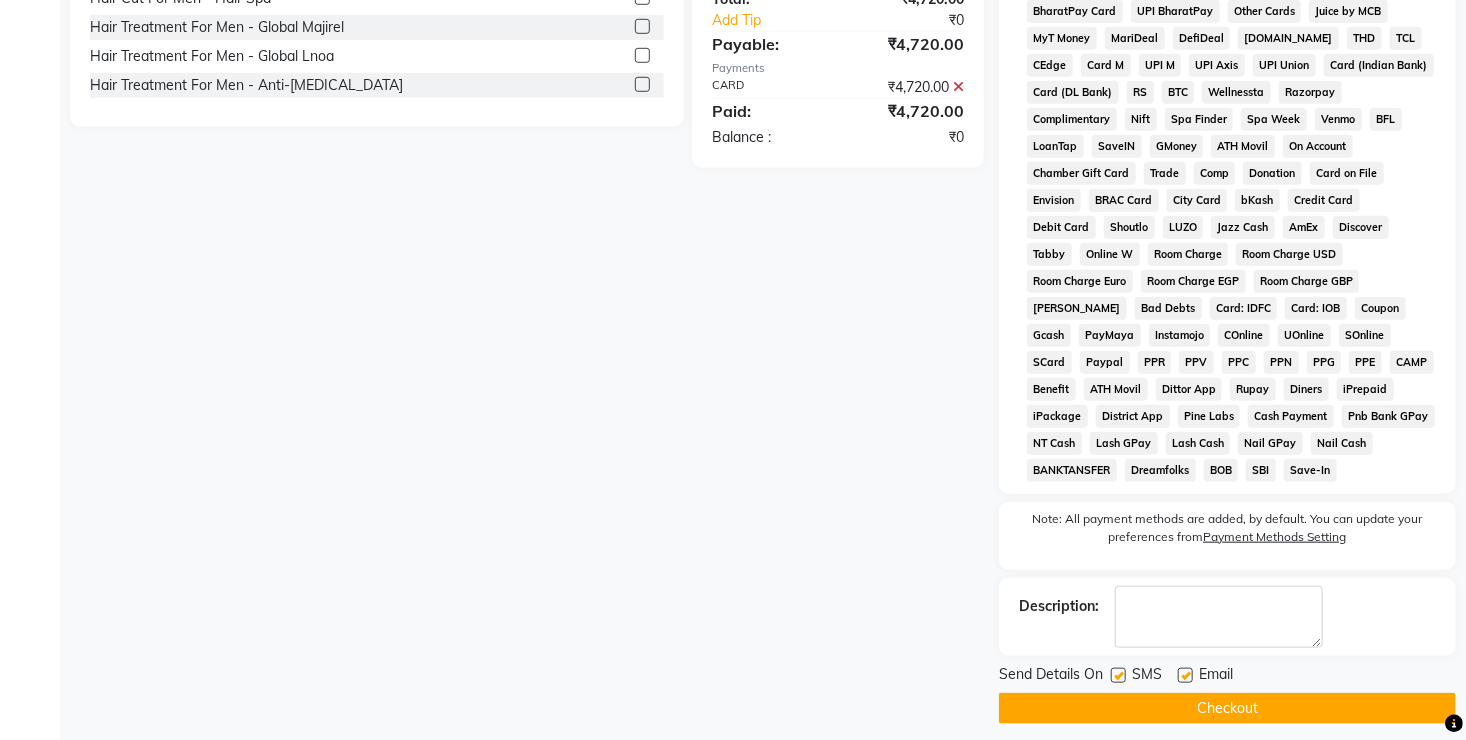 scroll, scrollTop: 685, scrollLeft: 0, axis: vertical 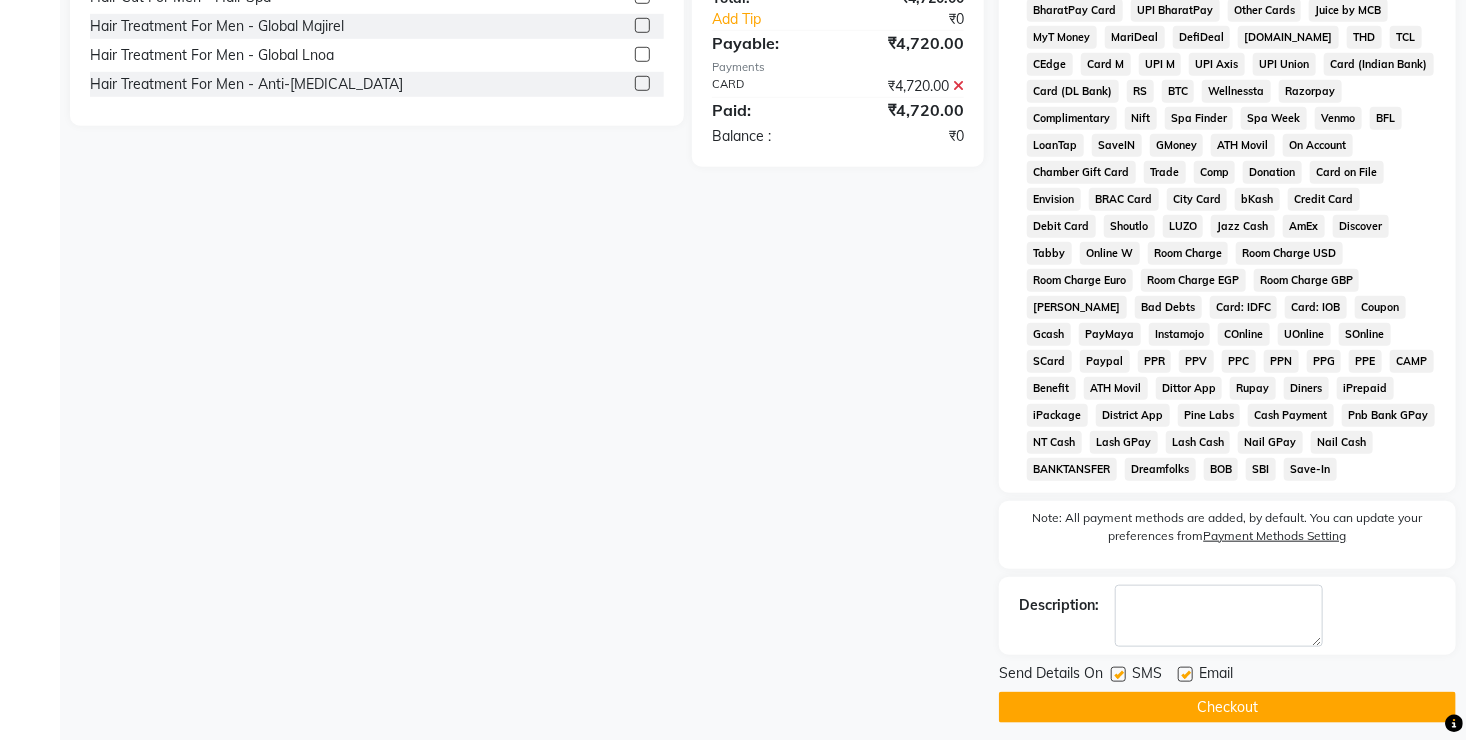 click on "Checkout" 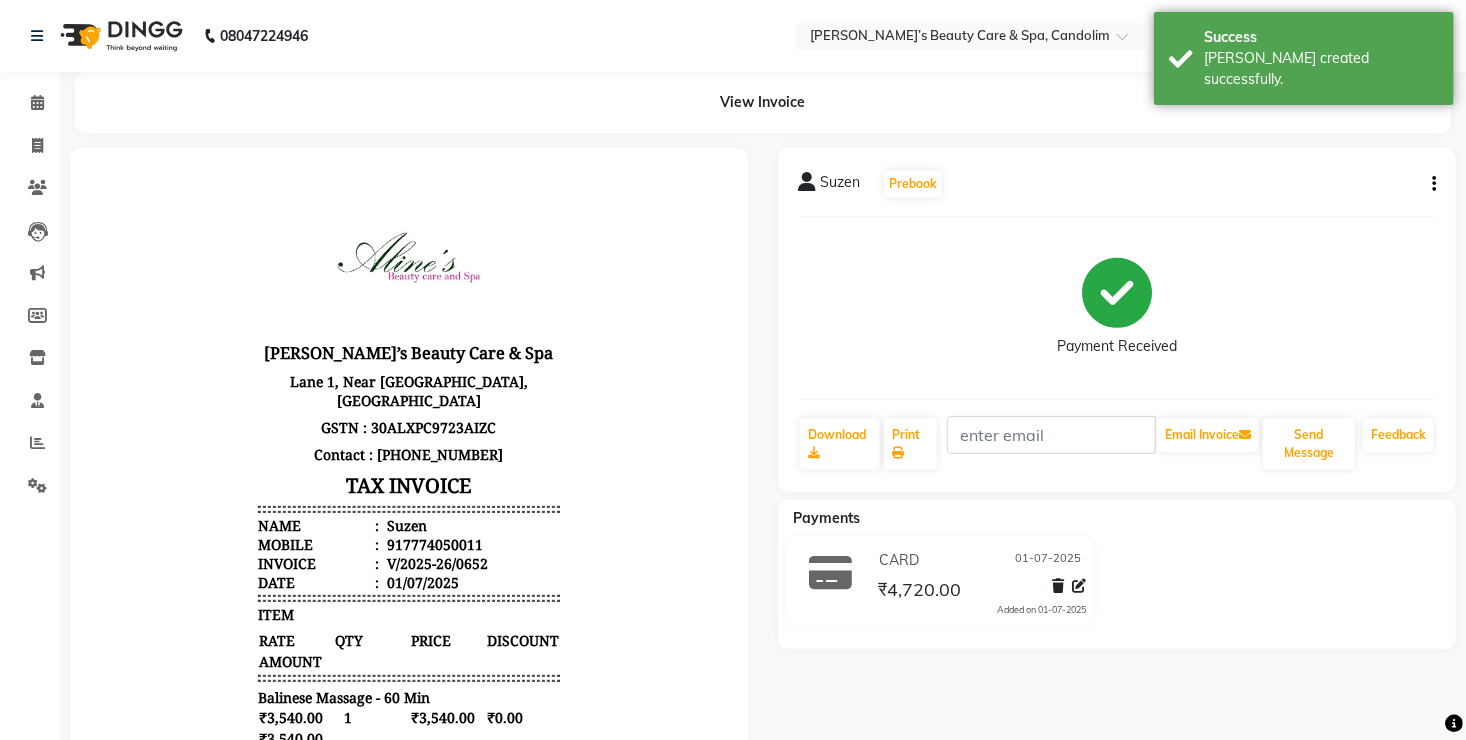 scroll, scrollTop: 0, scrollLeft: 0, axis: both 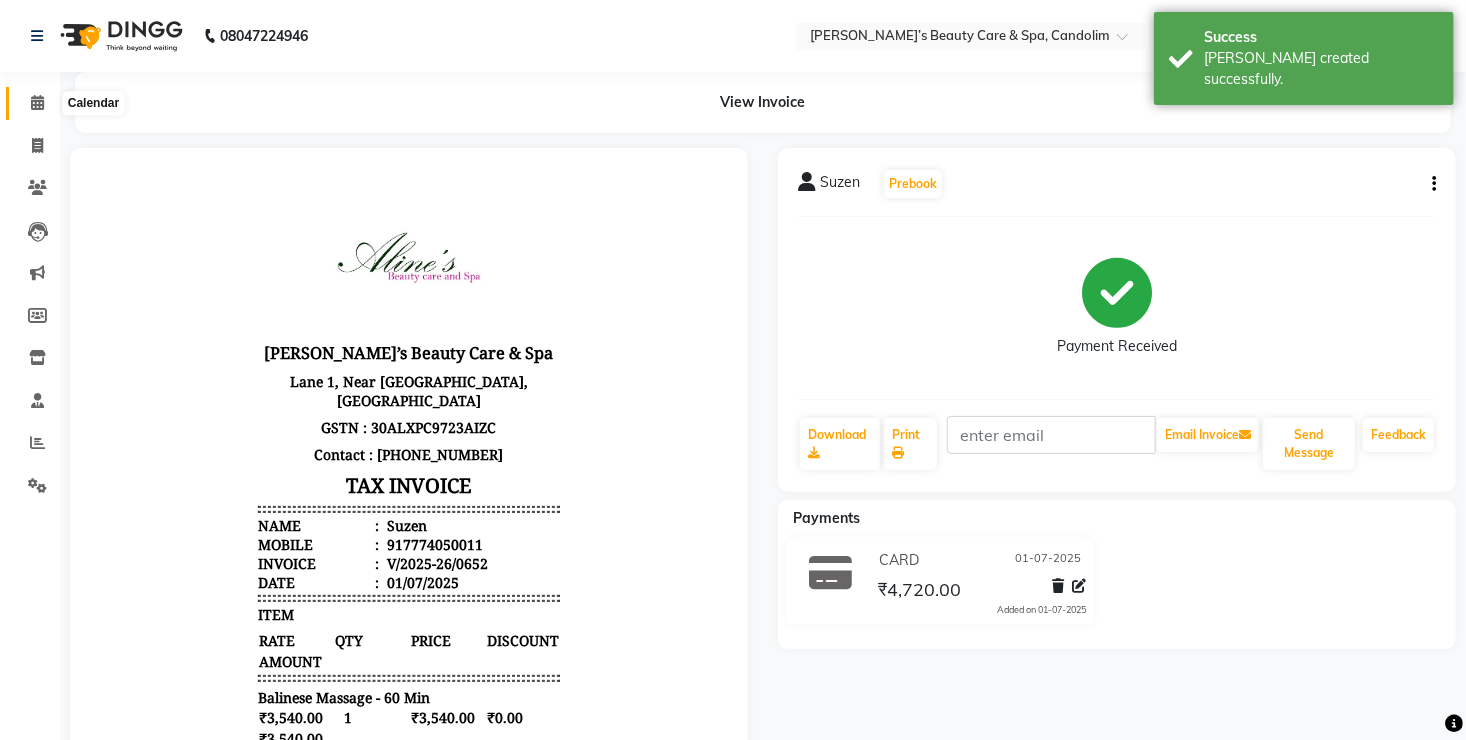 click 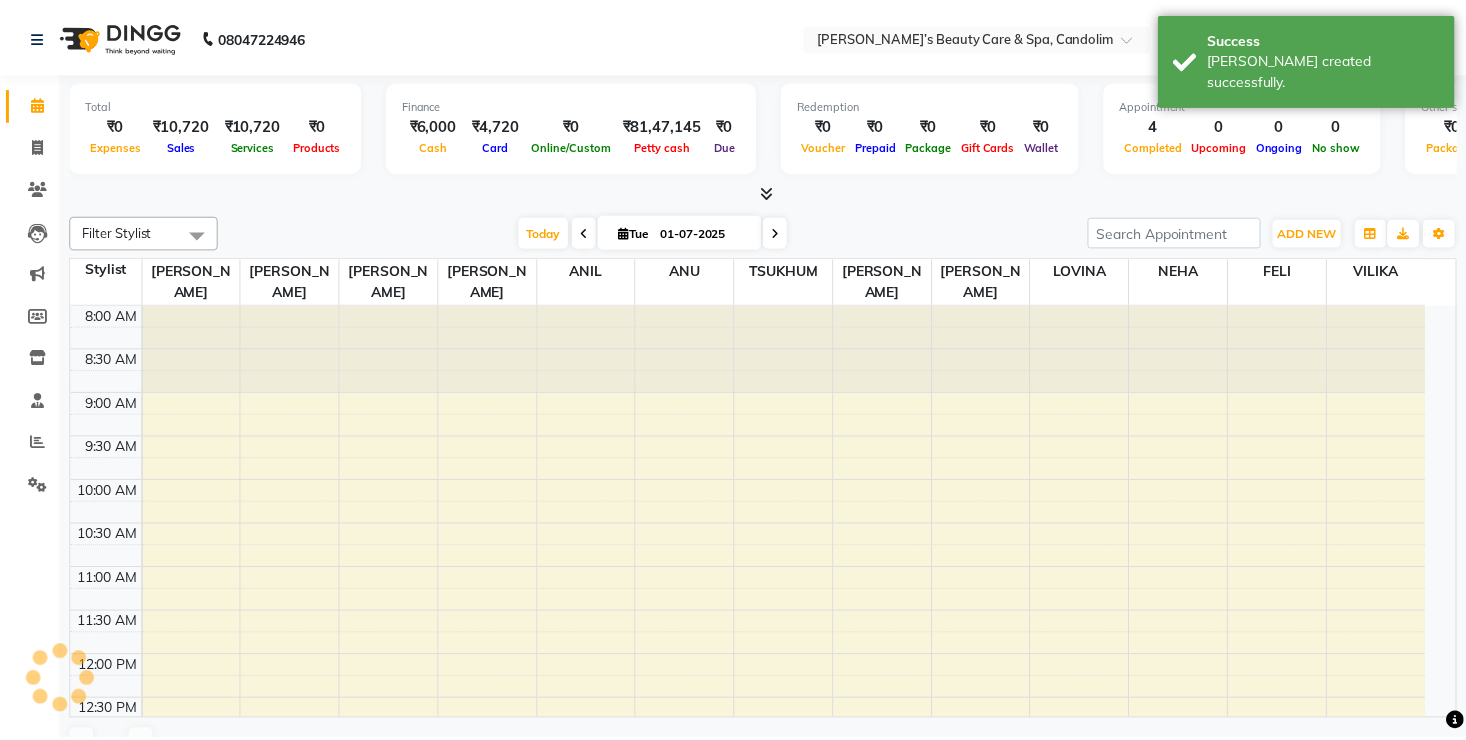 scroll, scrollTop: 0, scrollLeft: 0, axis: both 